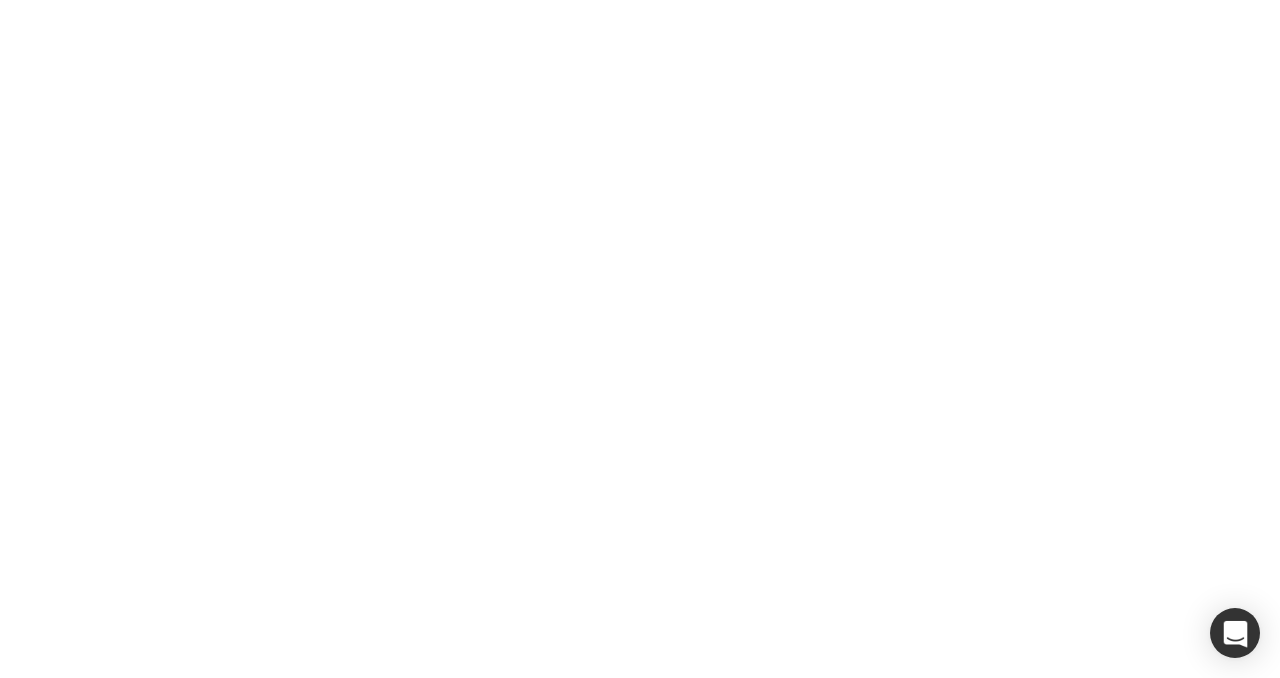 scroll, scrollTop: 0, scrollLeft: 0, axis: both 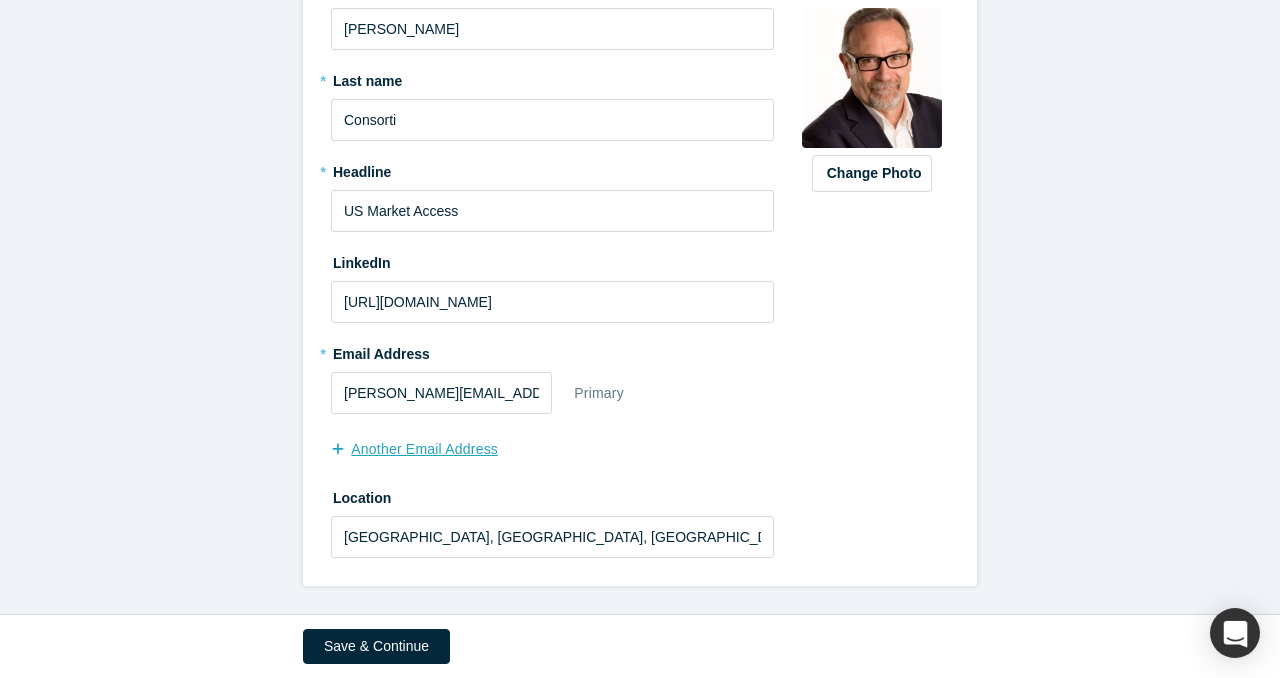 click on "another Email Address" at bounding box center [425, 449] 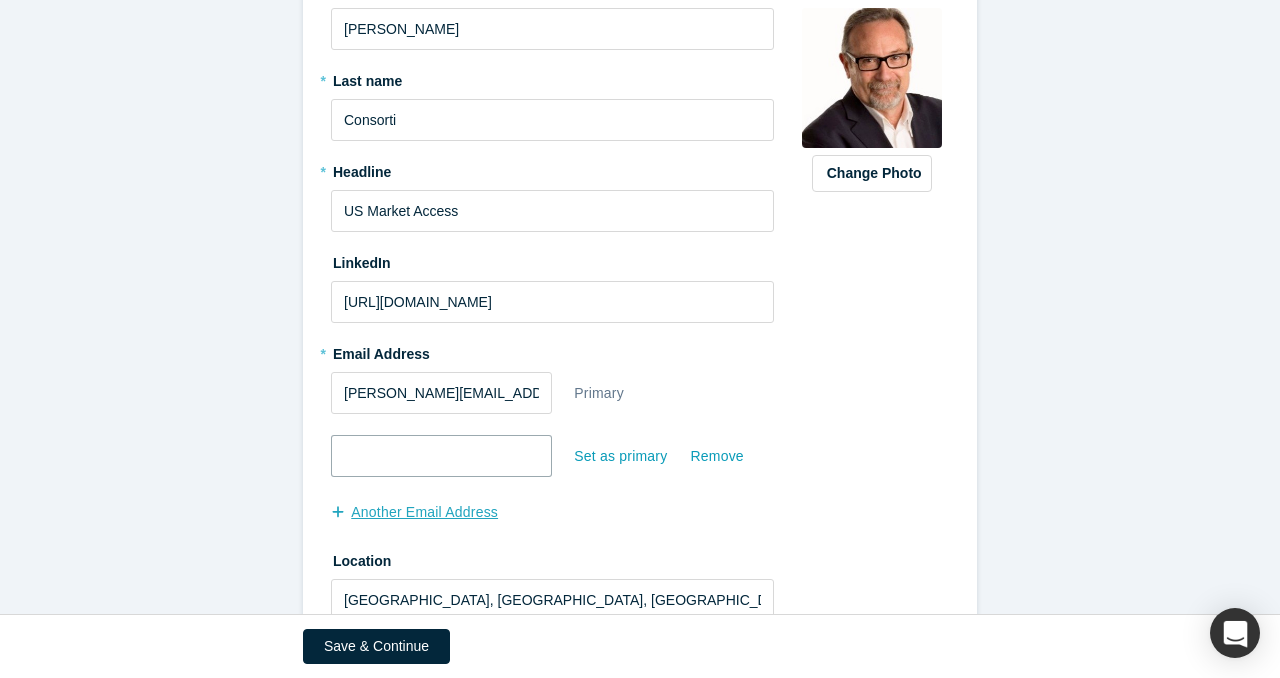 click at bounding box center (441, 456) 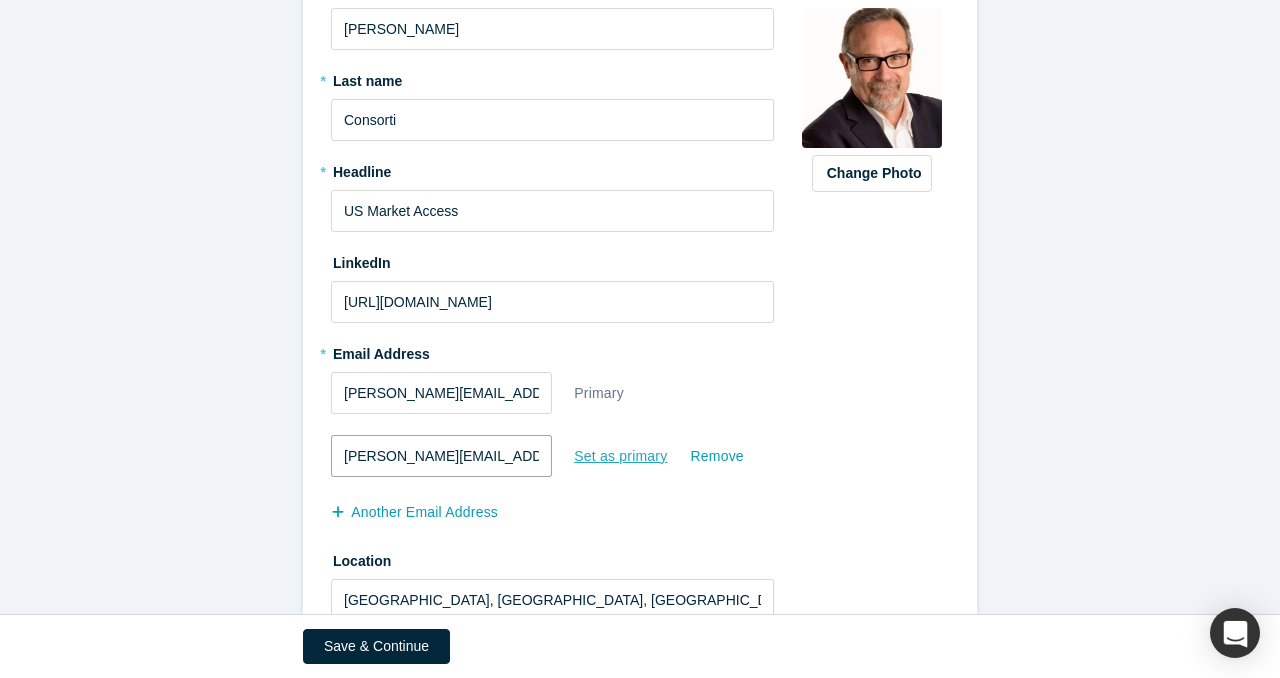 type on "[PERSON_NAME][EMAIL_ADDRESS][DOMAIN_NAME]" 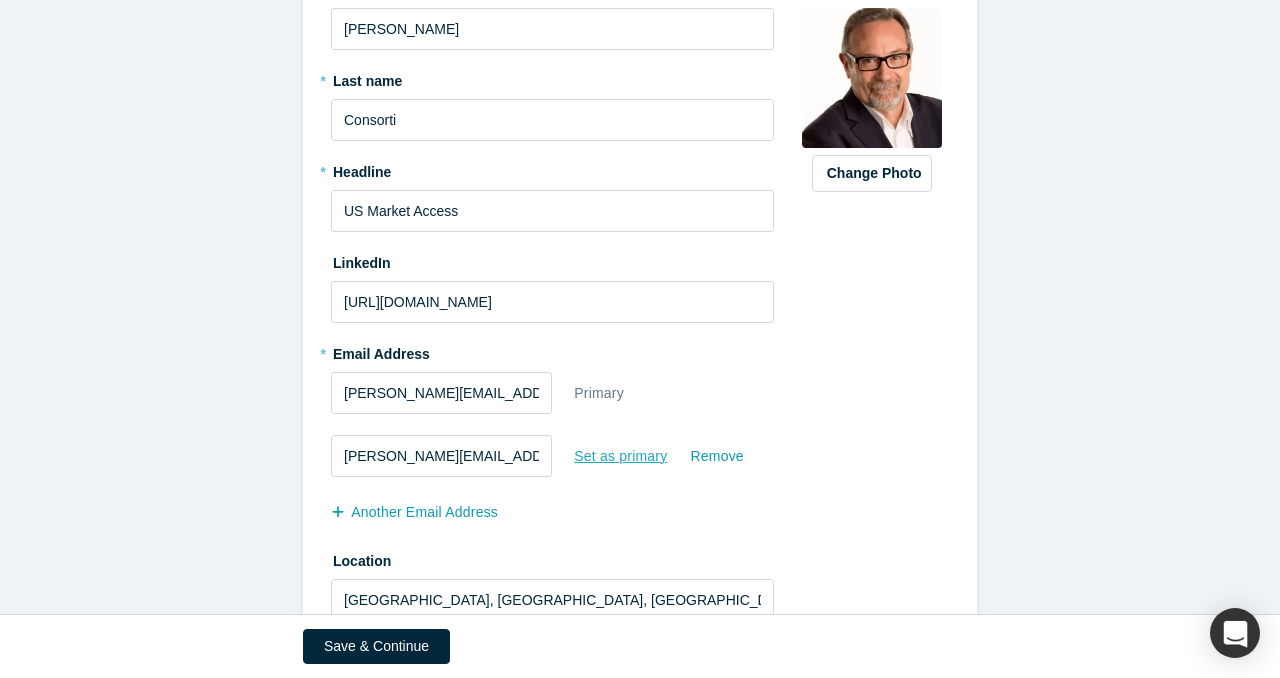 click on "Set as primary" at bounding box center (620, 456) 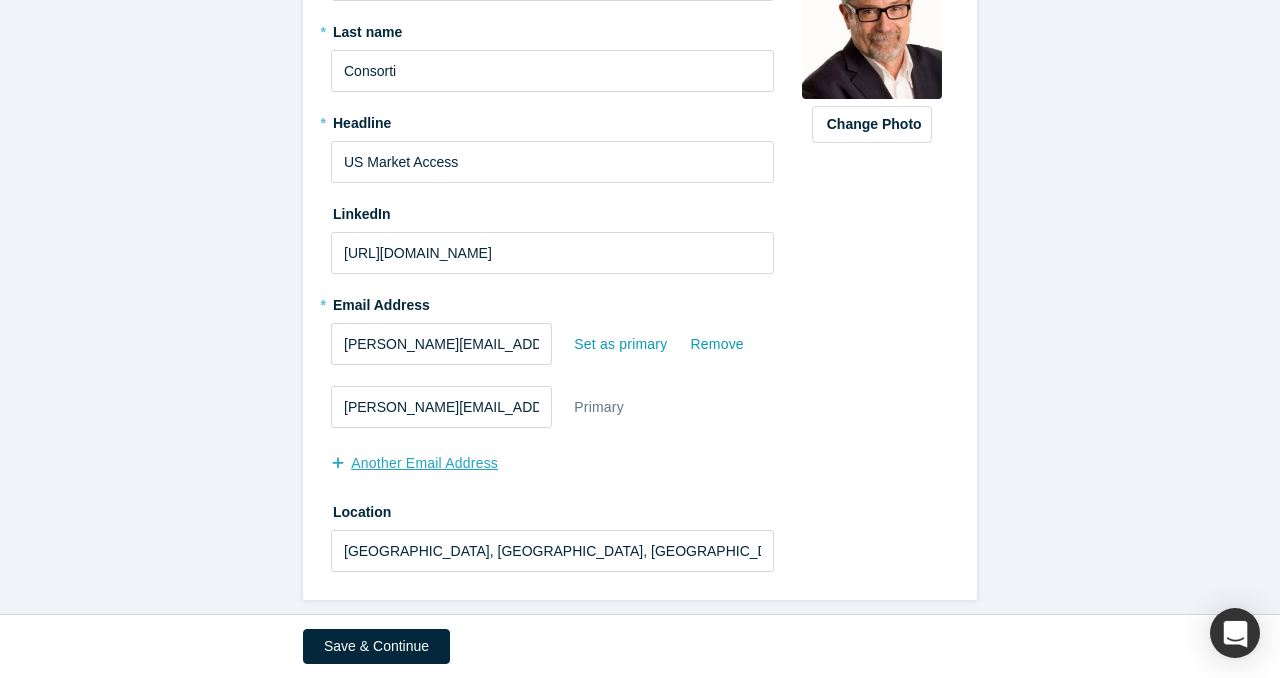 scroll, scrollTop: 390, scrollLeft: 0, axis: vertical 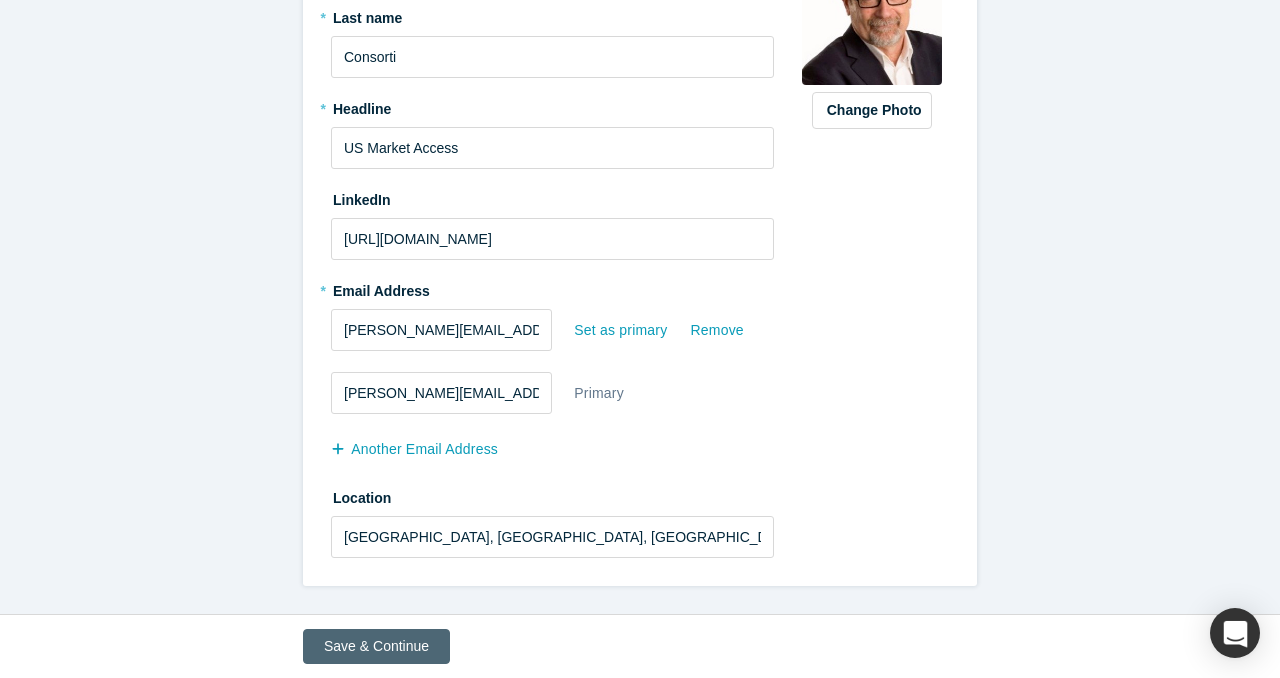 click on "Save & Continue" at bounding box center (376, 646) 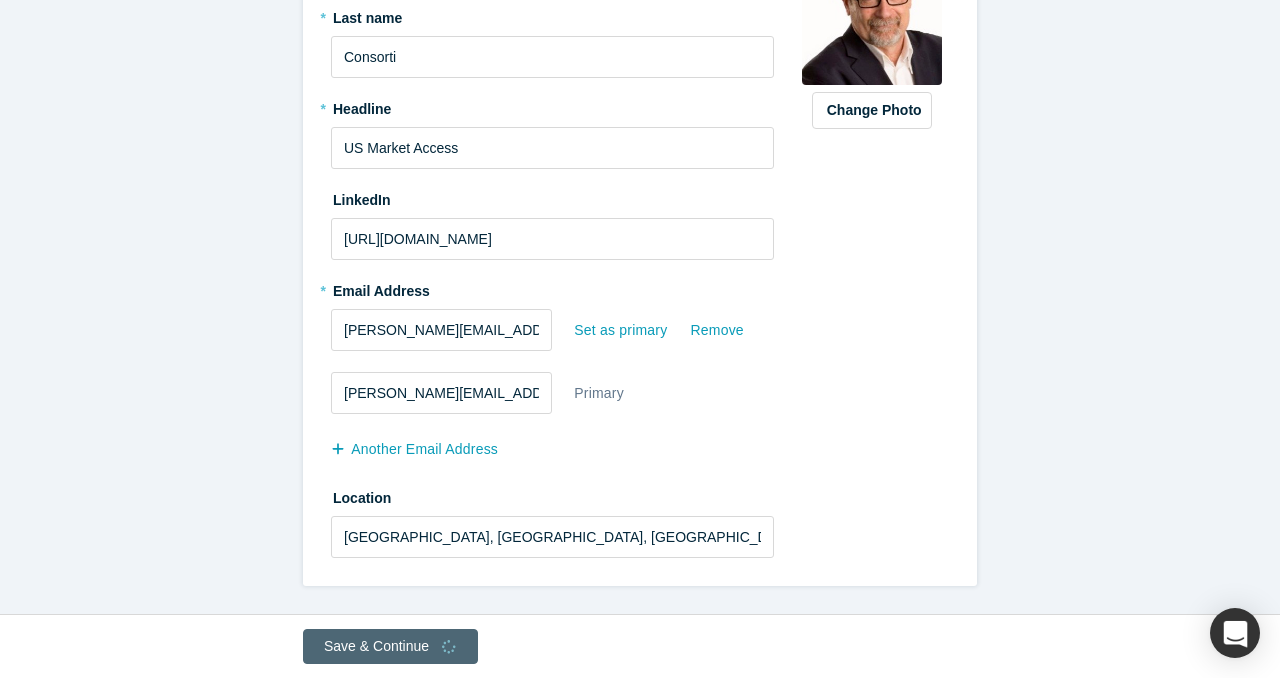 scroll, scrollTop: 0, scrollLeft: 0, axis: both 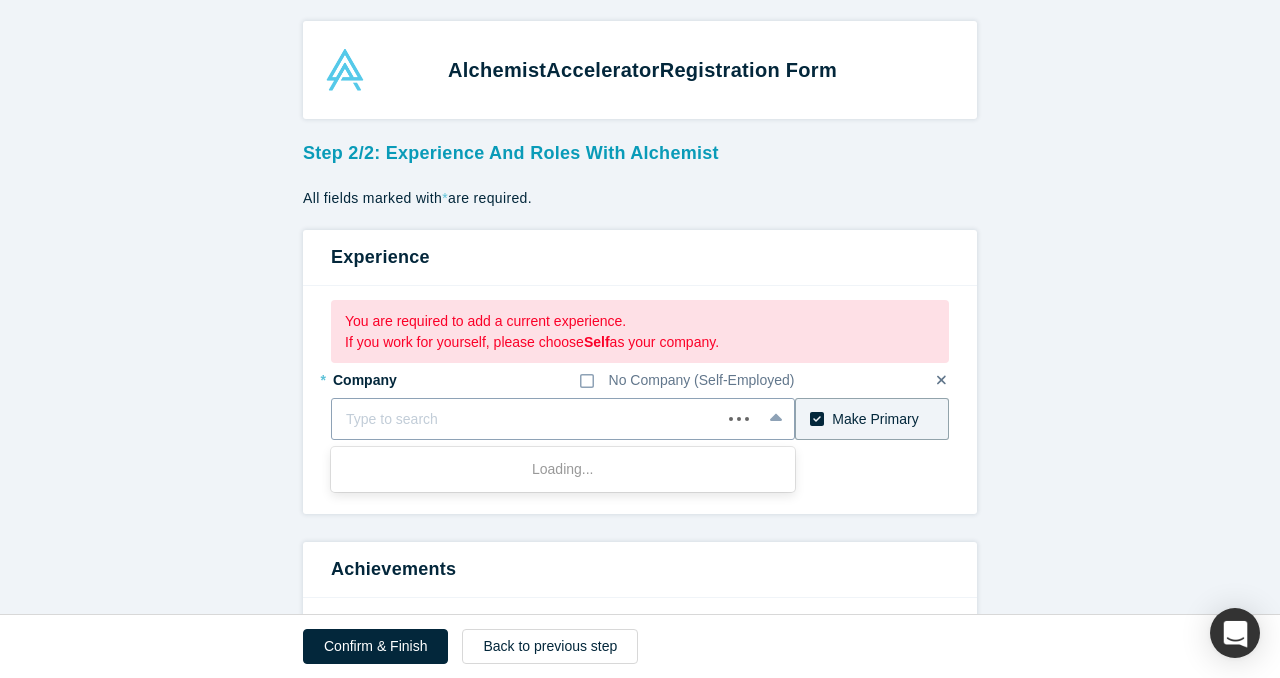 click at bounding box center [526, 419] 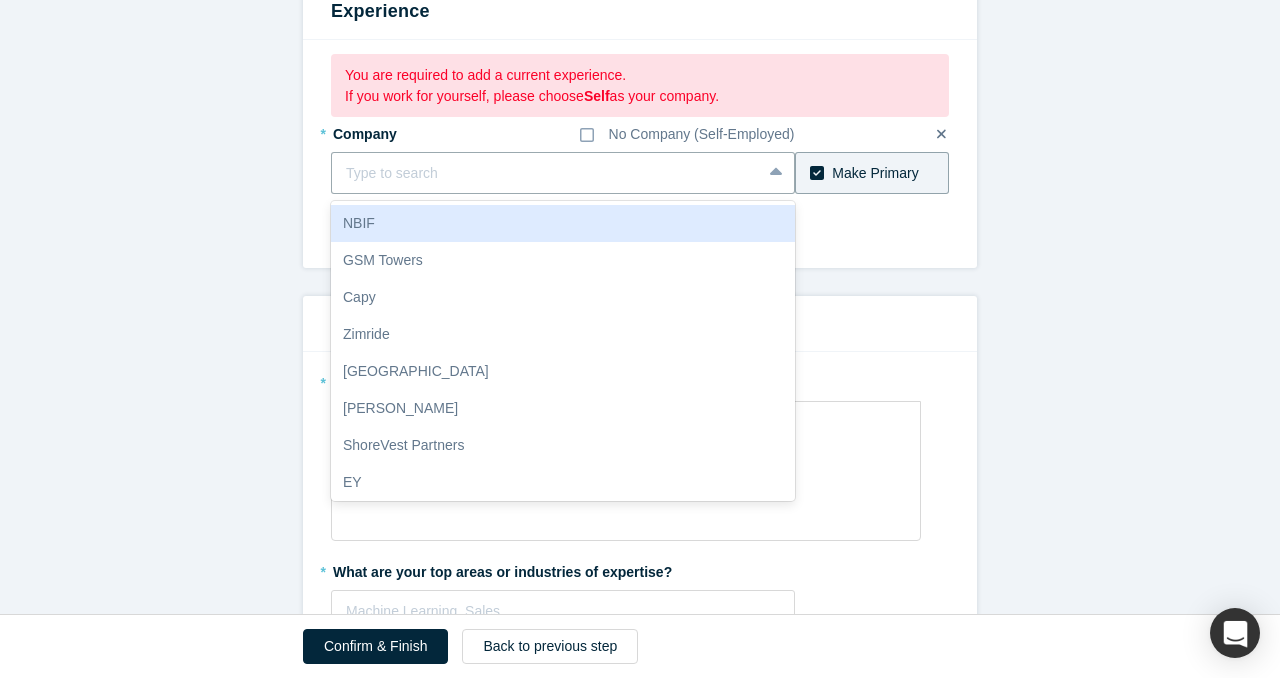 scroll, scrollTop: 267, scrollLeft: 0, axis: vertical 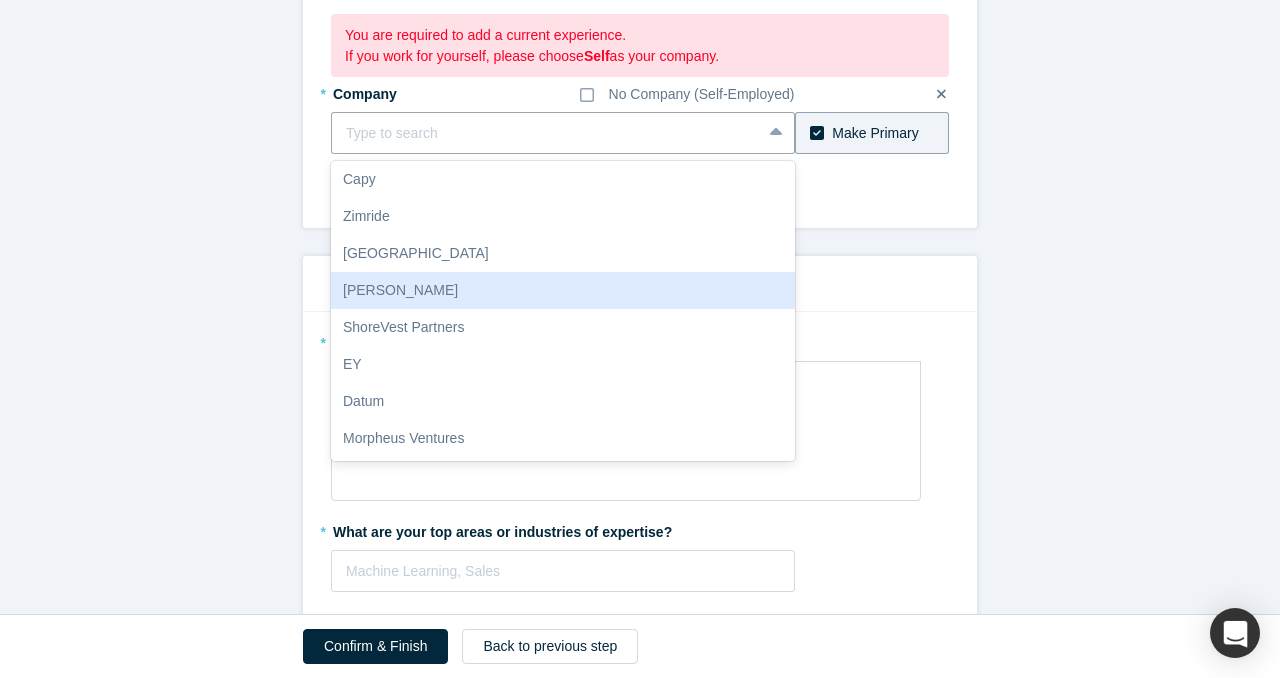 click on "Step 2/2: Experience and Roles with Alchemist All fields marked with  *  are required. Experience   You are required to add a current experience.
If you work for yourself, please choose  Self  as your company. * Company No Company (Self-Employed) [PERSON_NAME], 6 of 20. 20 results available. Use Up and Down to choose options, press Enter to select the currently focused option, press Escape to exit the menu, press Tab to select the option and exit the menu. Type to search NBIF GSM Towers Capy Zimride Gold House [PERSON_NAME] ShoreVest Partners EY Datum Morpheus Ventures The51 IFFAR SustainaBox Cyberstarts Almaden Inc Meta Capital Greylock ZIO Siemens Corporate Research U.S. Department of Homeland Security / Federal Emegenecy Management Agency
To pick up a draggable item, press the space bar.
While dragging, use the arrow keys to move the item.
Press space again to drop the item in its new position, or press escape to cancel.
Make Primary another Experience Achievements   * * Machine Learning, Sales     * *" at bounding box center [640, 643] 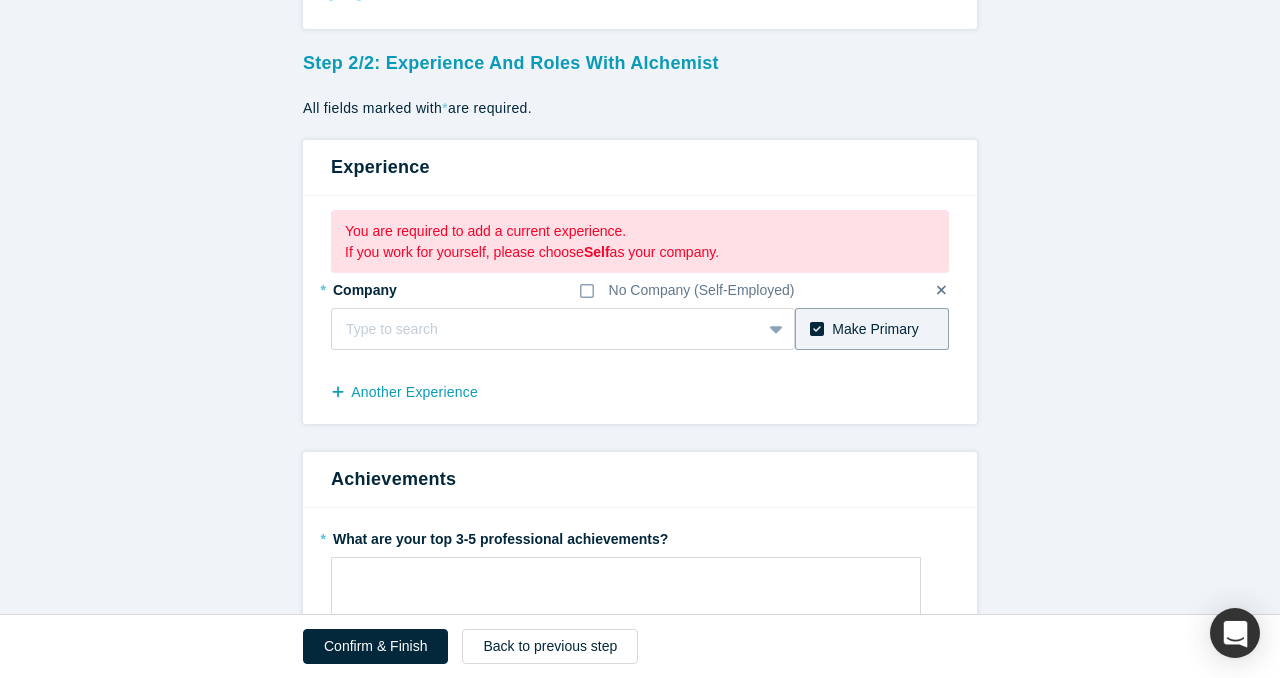 scroll, scrollTop: 95, scrollLeft: 0, axis: vertical 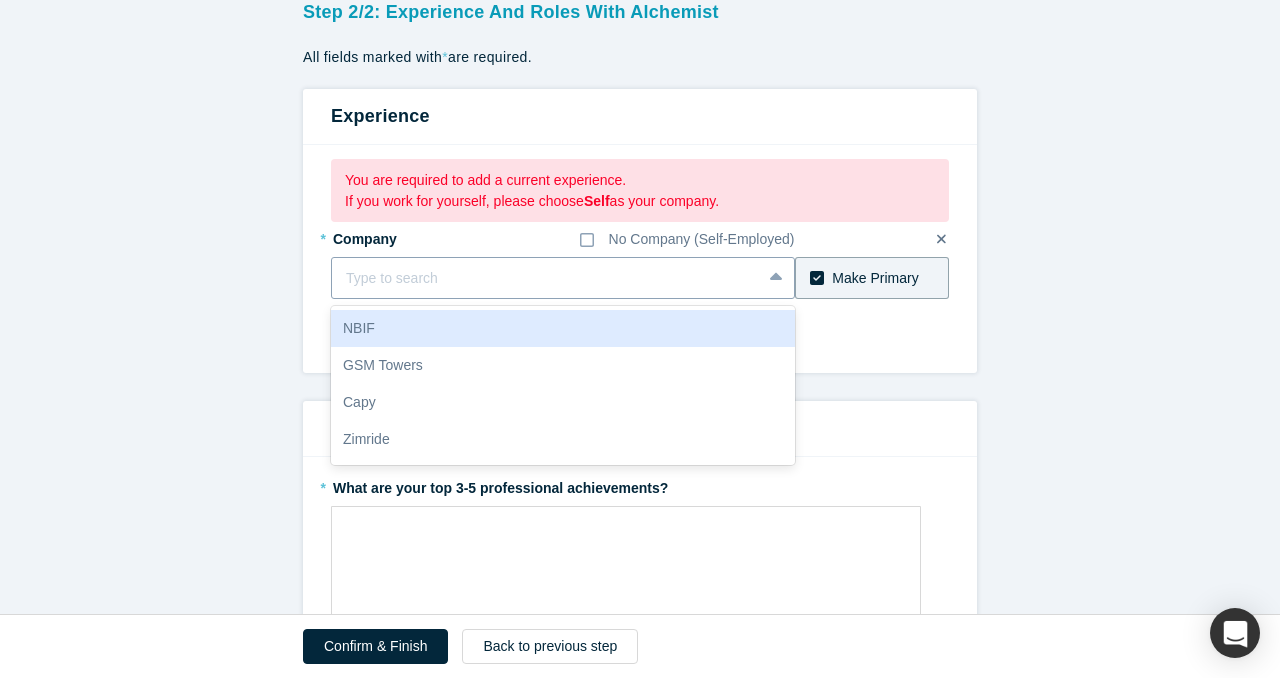 click on "NBIF, 1 of 20. 20 results available. Use Up and Down to choose options, press Enter to select the currently focused option, press Escape to exit the menu, press Tab to select the option and exit the menu. Type to search NBIF GSM Towers Capy Zimride Gold House [PERSON_NAME] ShoreVest Partners EY Datum Morpheus Ventures The51 IFFAR SustainaBox Cyberstarts Almaden Inc Meta Capital Greylock ZIO Siemens Corporate Research U.S. Department of Homeland Security / Federal Emegenecy Management Agency" at bounding box center [563, 278] 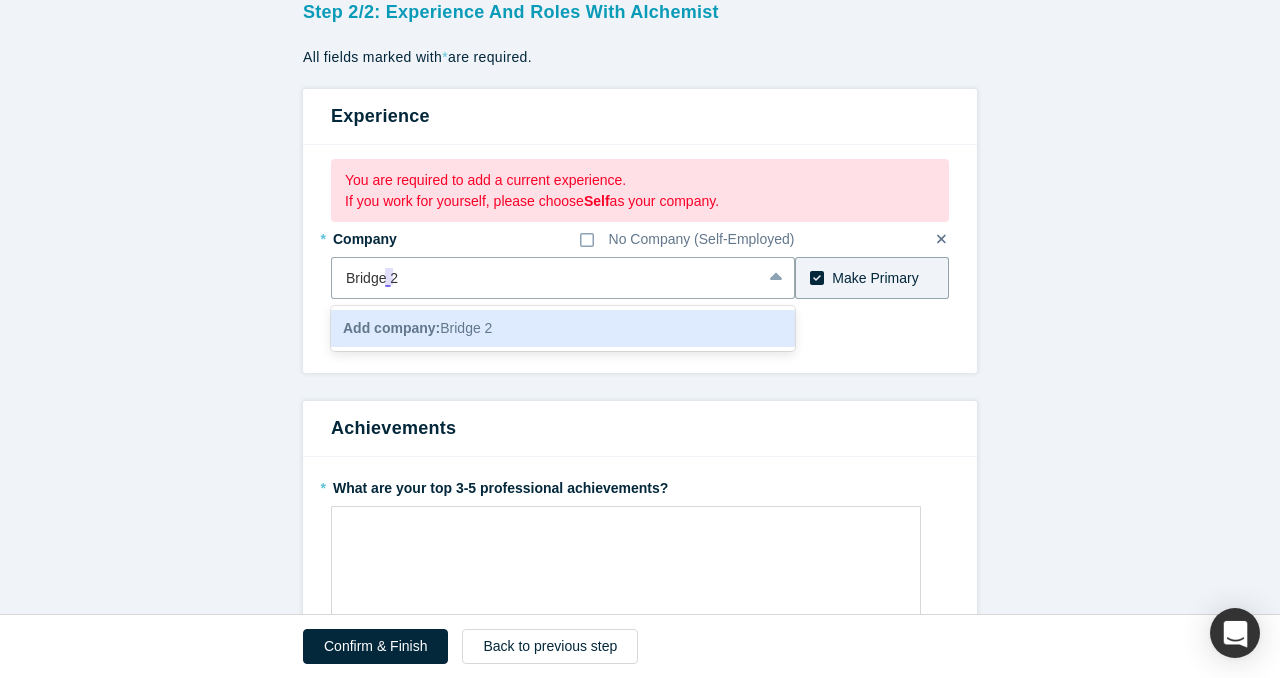 type on "Bridge 2" 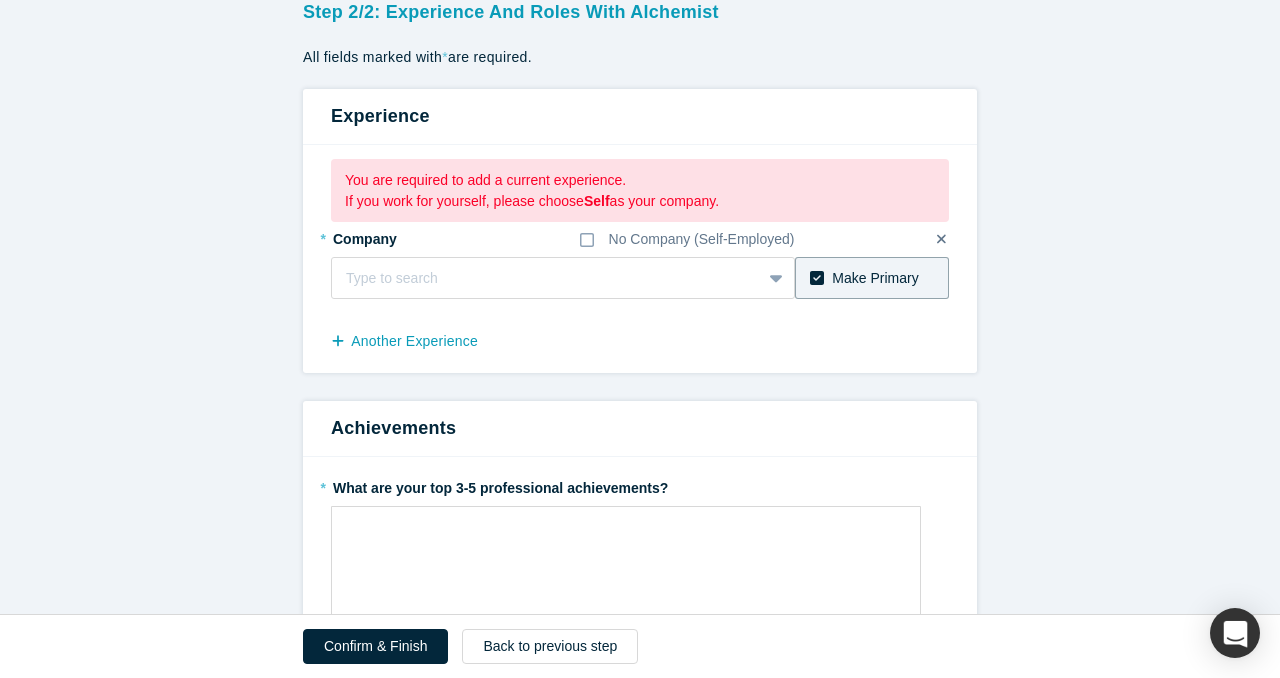 click on "Make Primary" at bounding box center (875, 278) 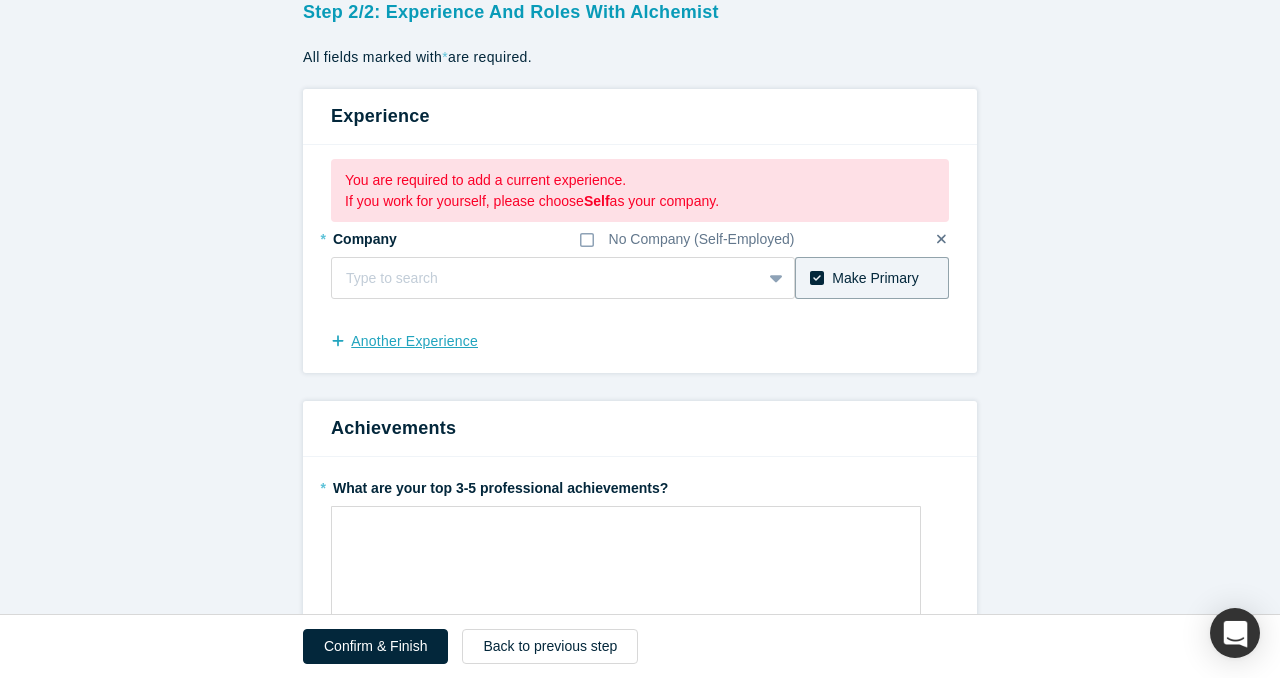 scroll, scrollTop: 0, scrollLeft: 0, axis: both 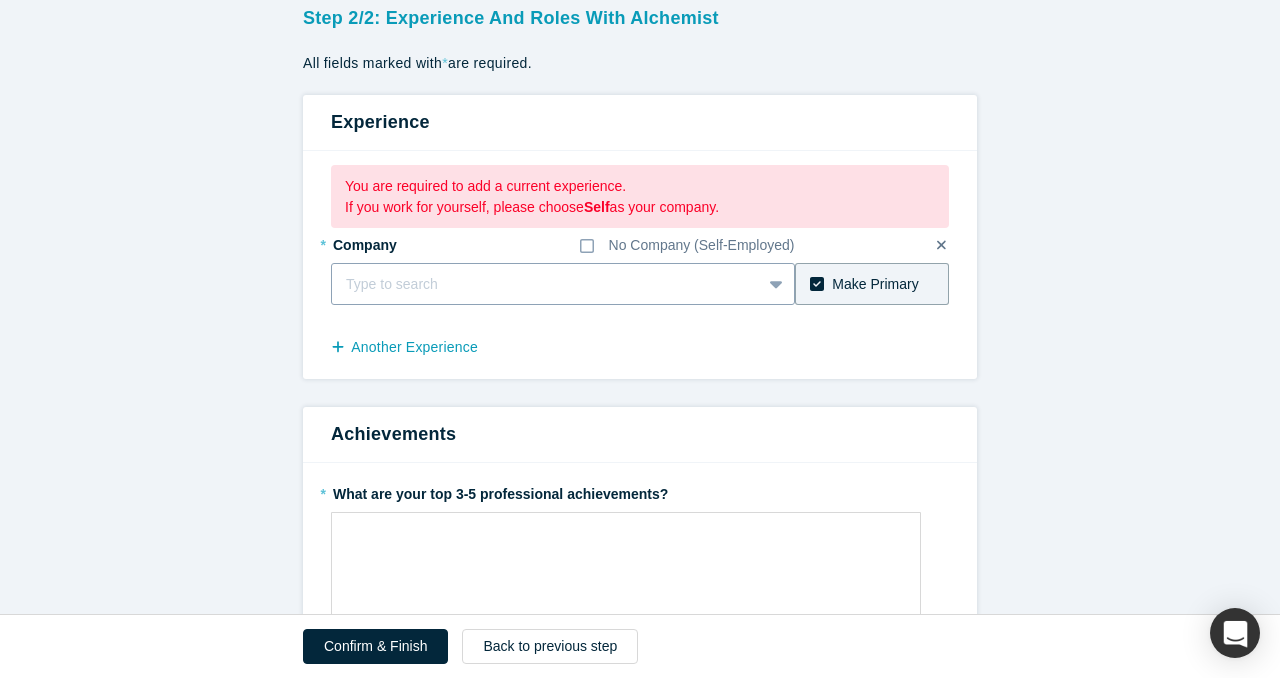 click on "Type to search" at bounding box center [563, 284] 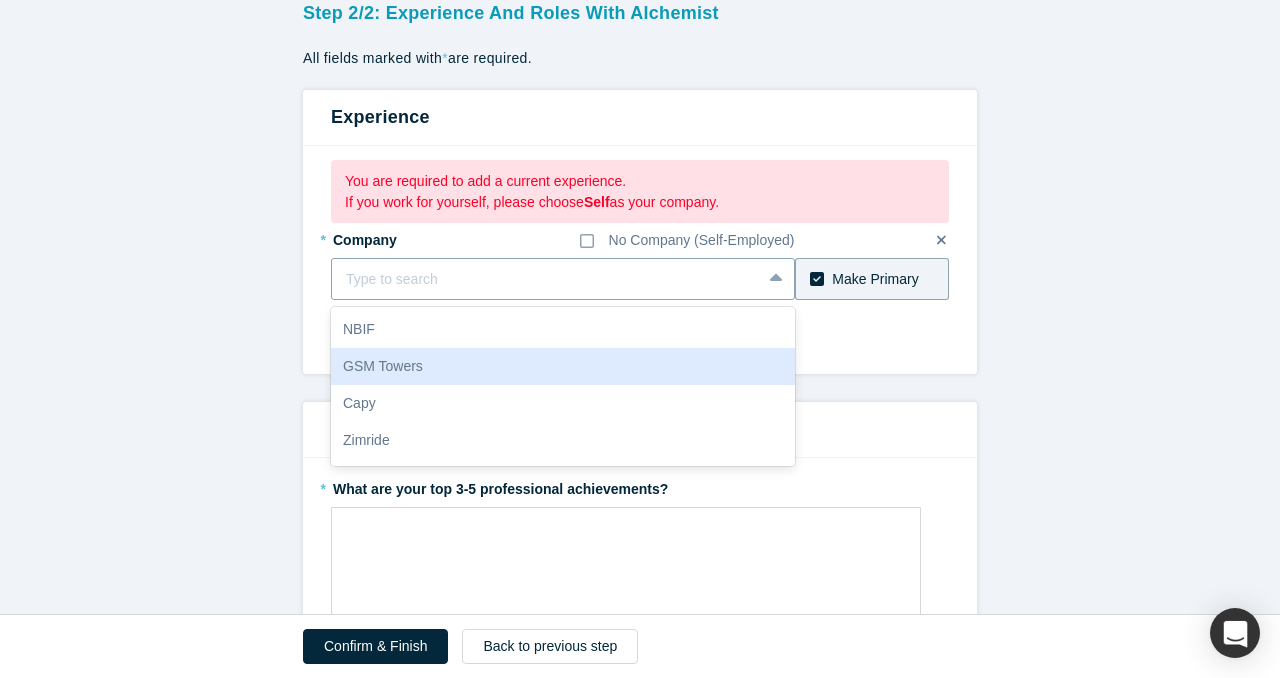scroll, scrollTop: 141, scrollLeft: 0, axis: vertical 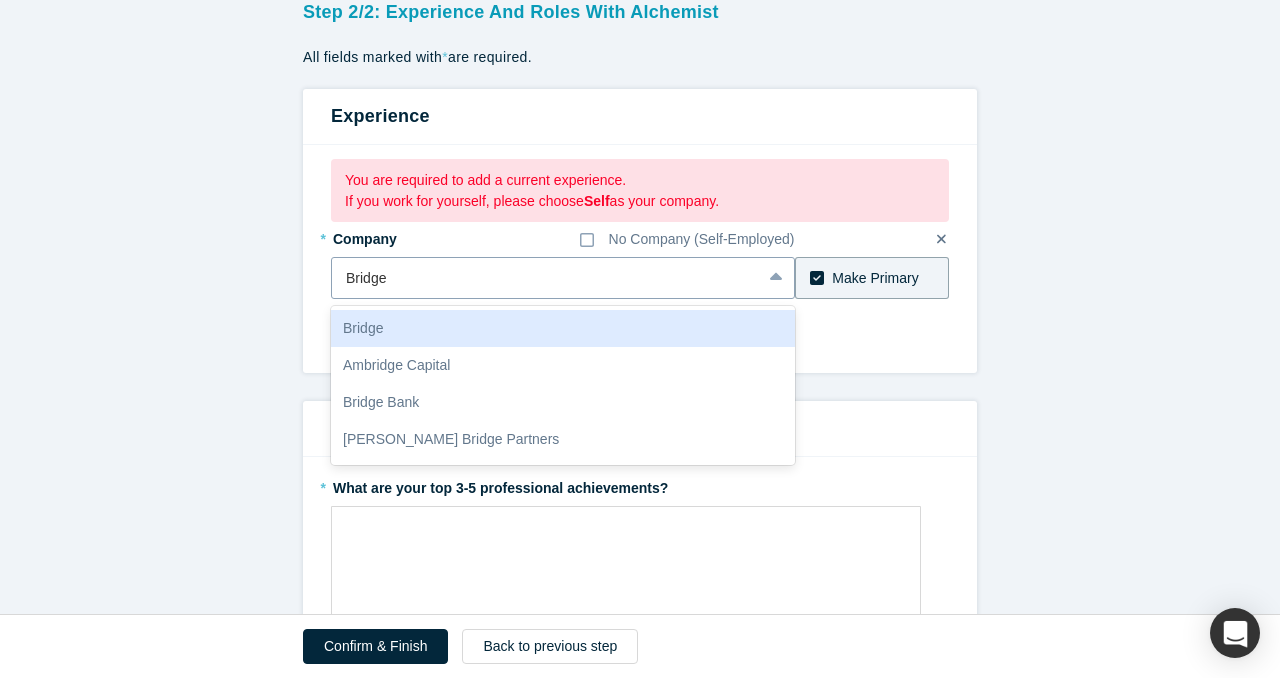 type on "Bridge 2" 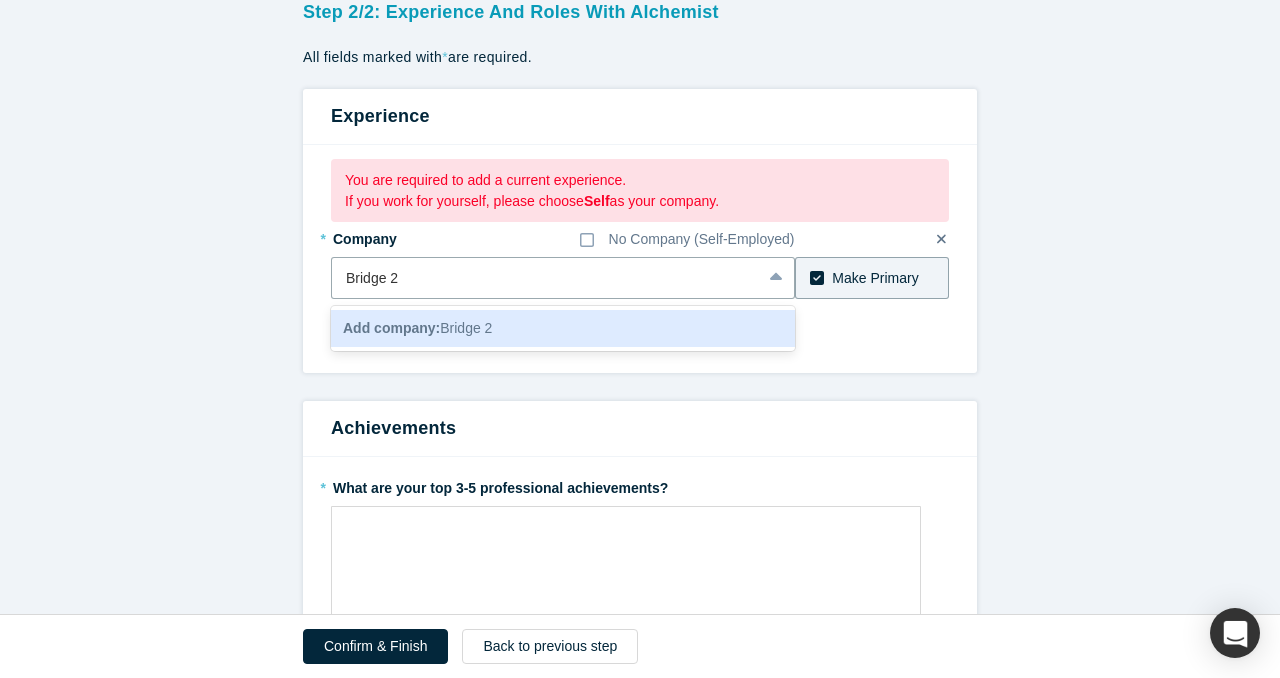 click on "Add company:  Bridge 2" at bounding box center (417, 328) 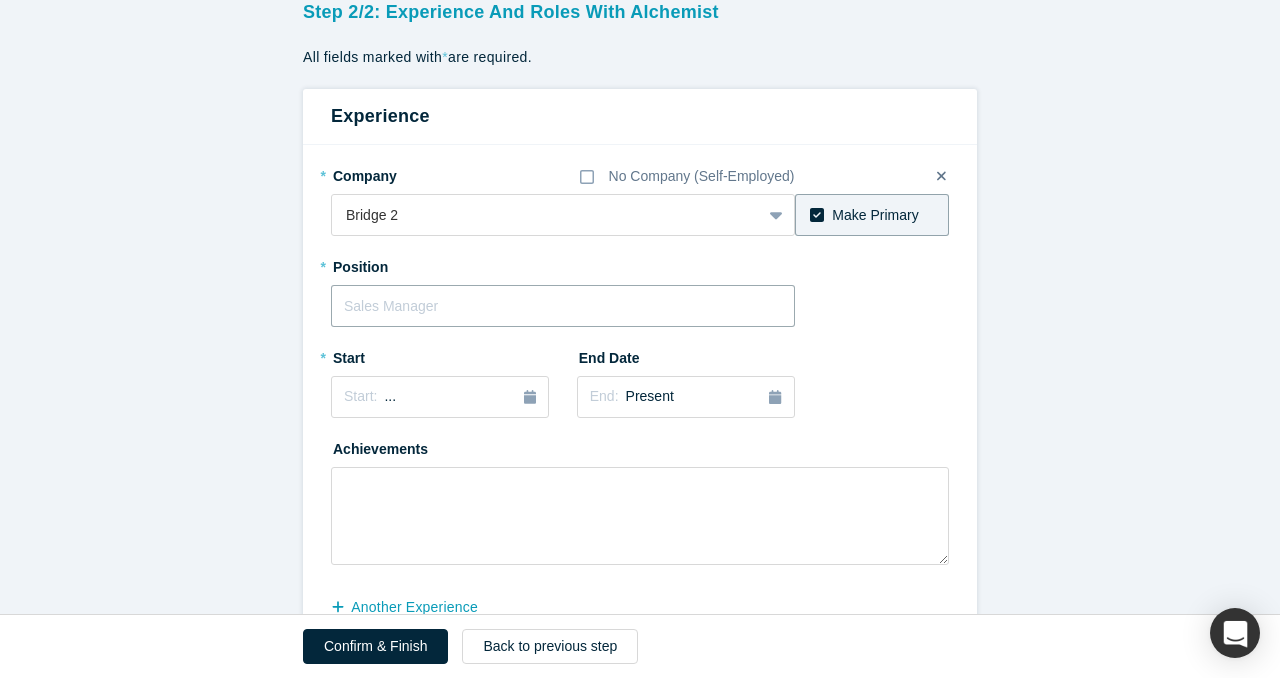 click at bounding box center (563, 306) 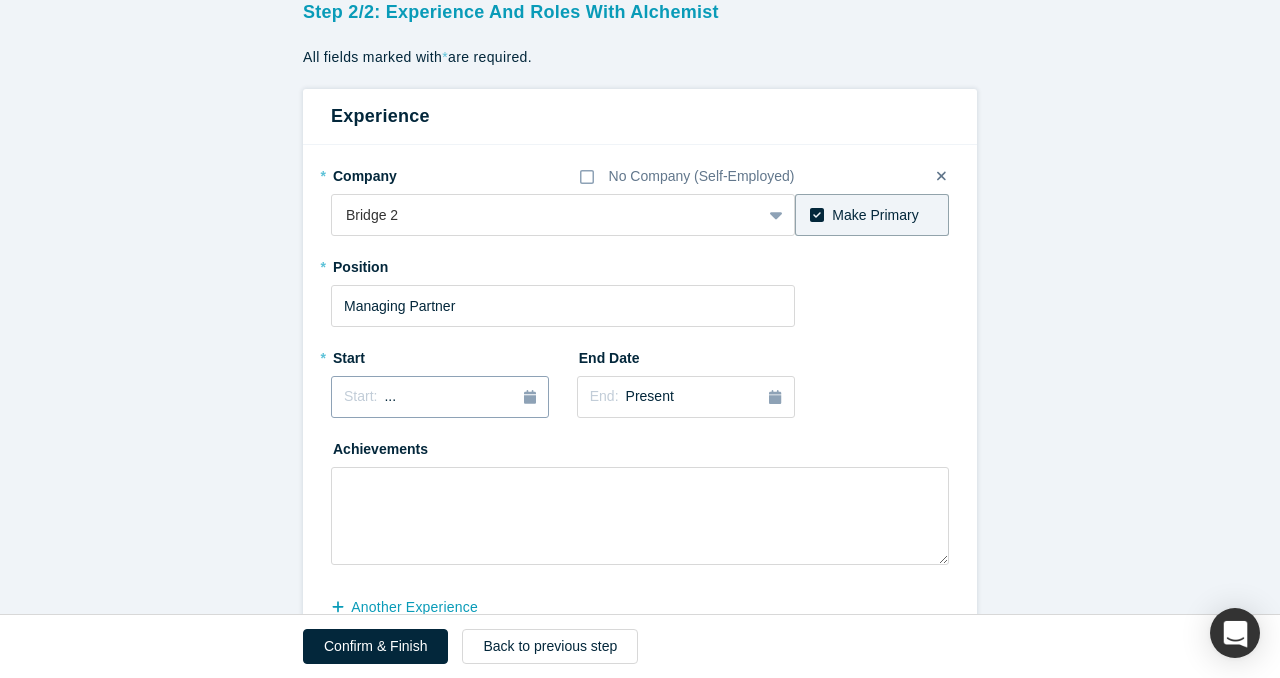 click on "Start: ..." at bounding box center [440, 397] 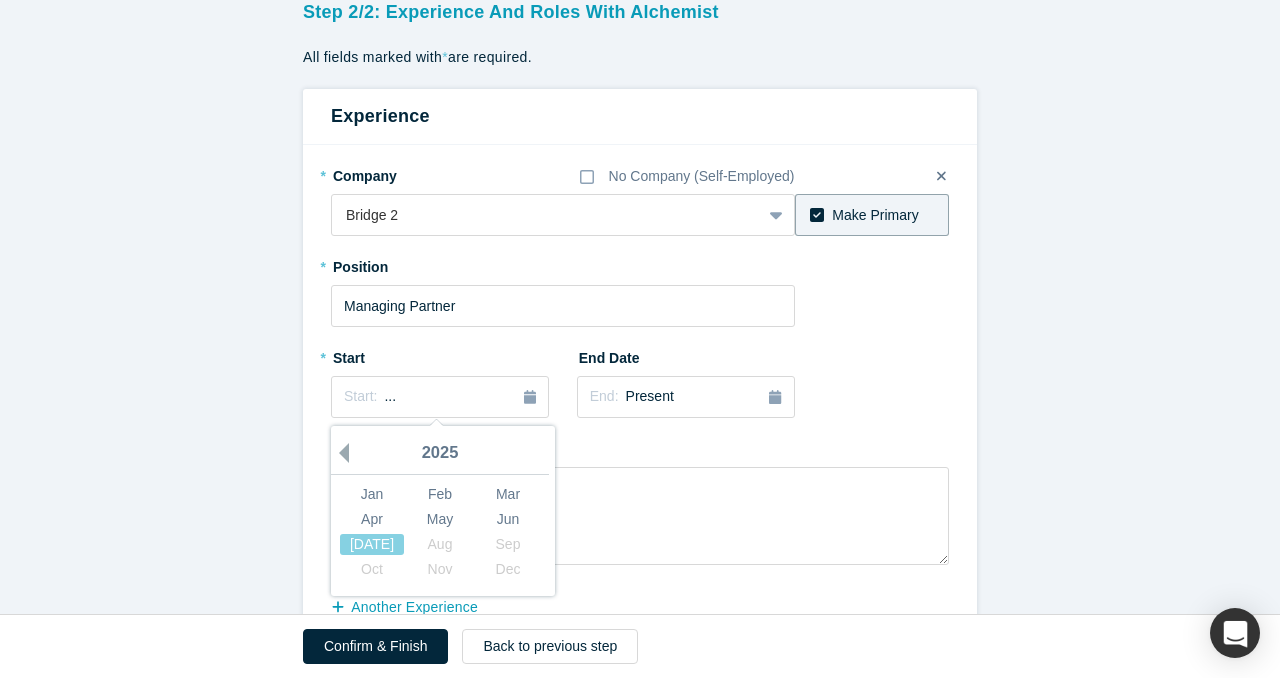 click on "Previous Year" at bounding box center (339, 453) 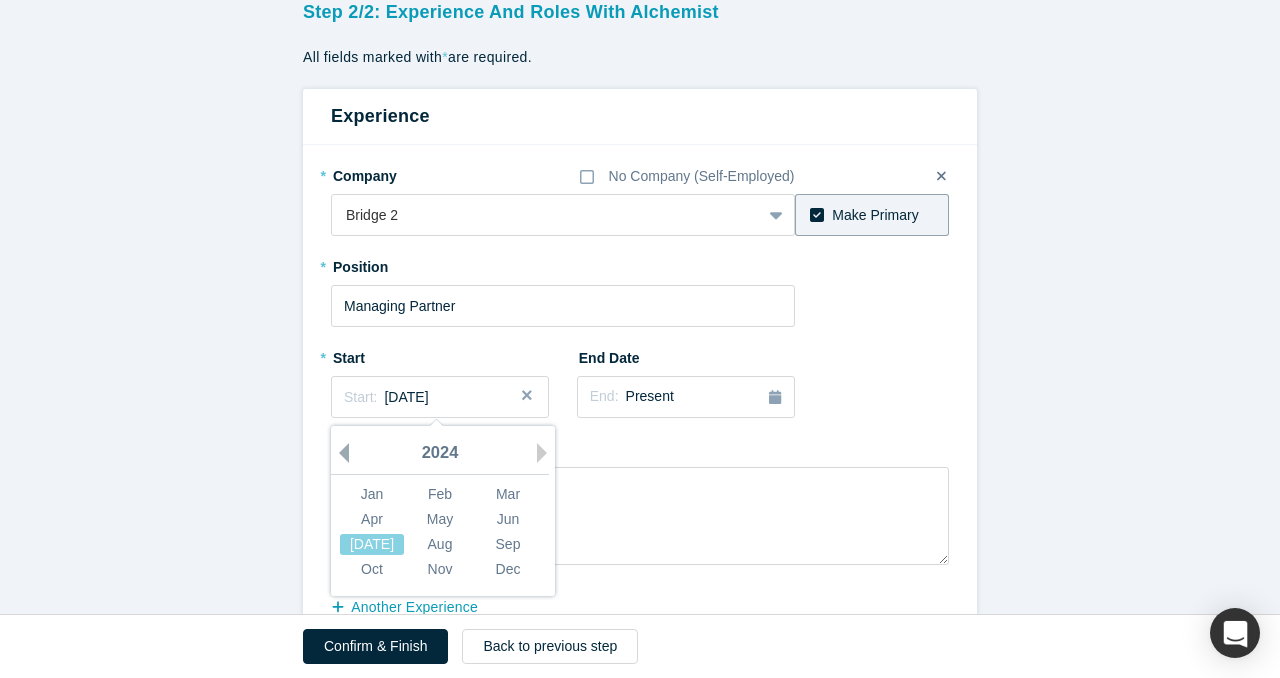 click on "Previous Year" at bounding box center (339, 453) 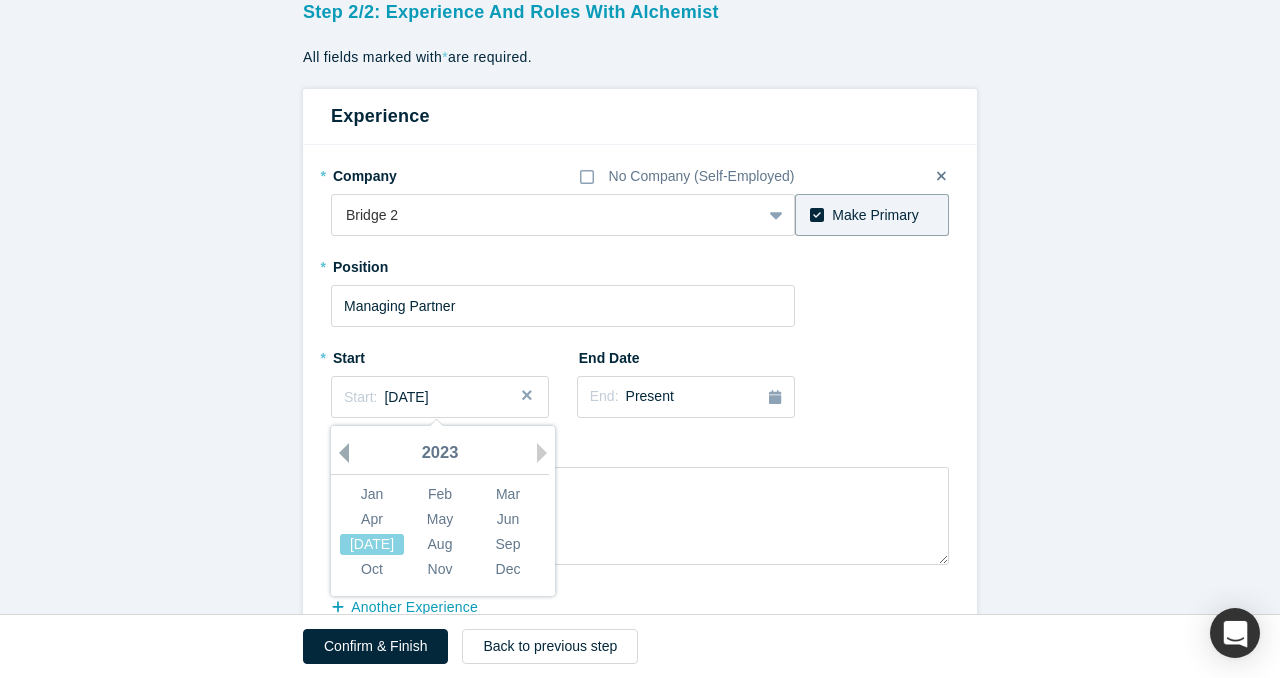 click on "Previous Year" at bounding box center [339, 453] 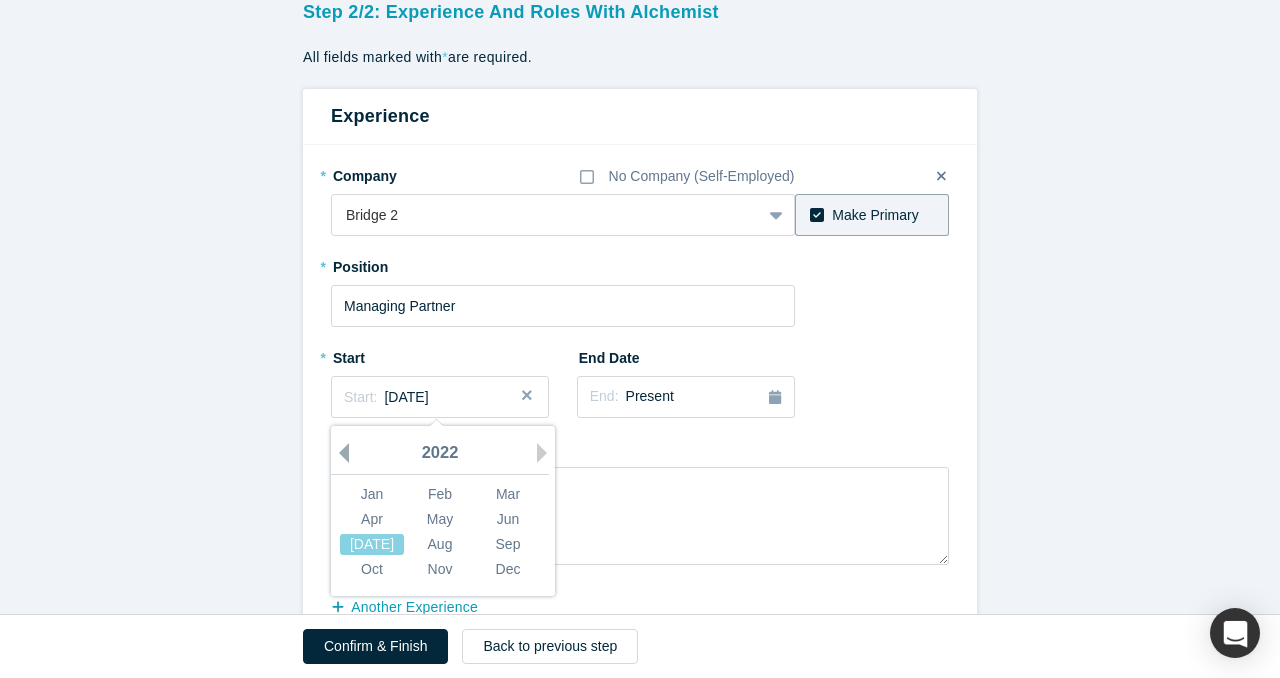 click on "Previous Year" at bounding box center (339, 453) 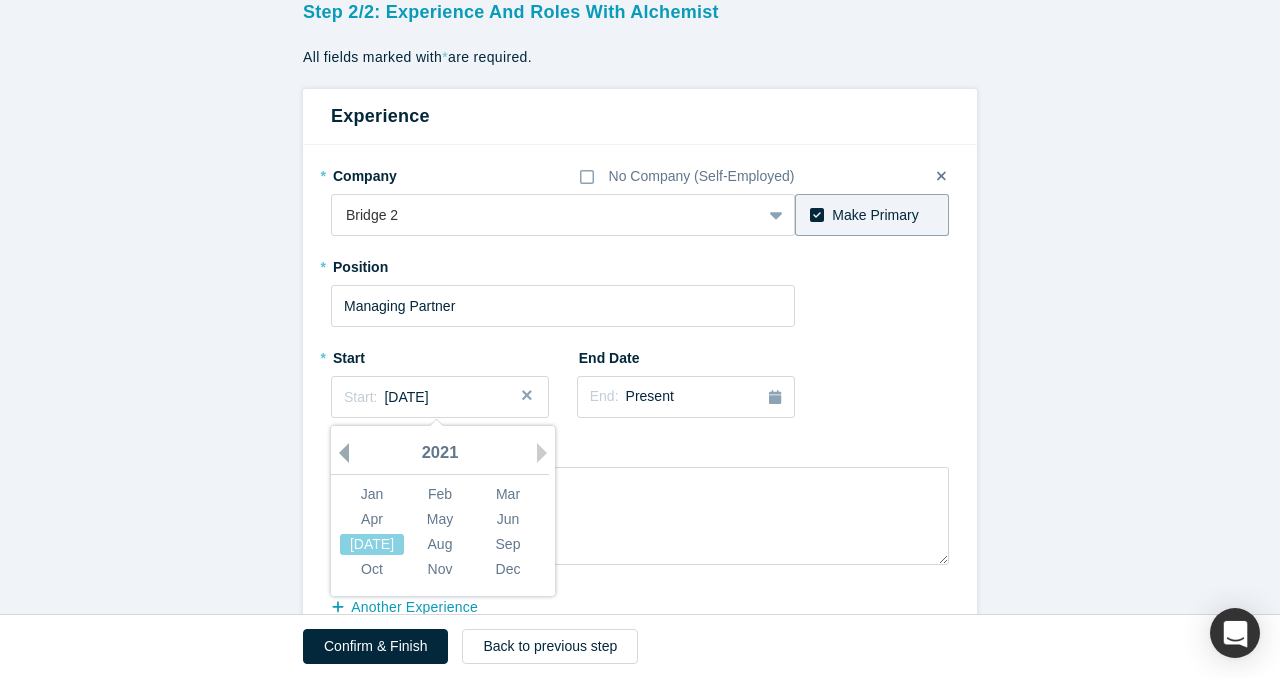 click on "Previous Year" at bounding box center (339, 453) 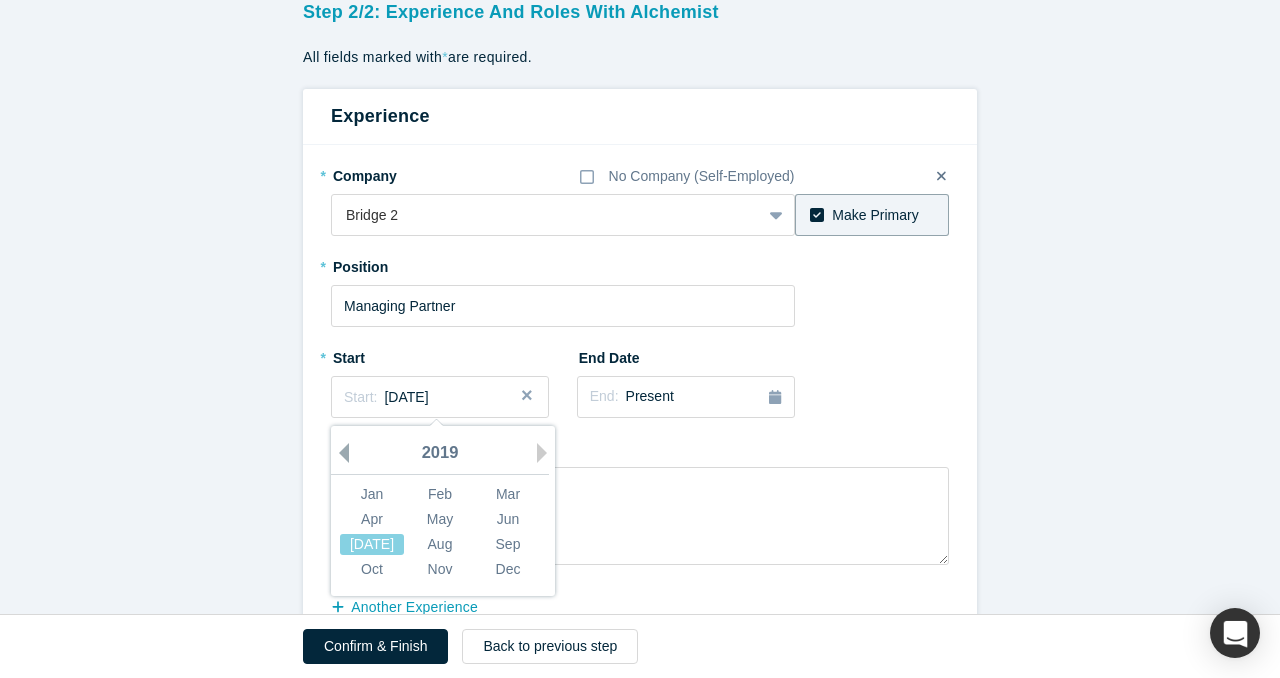 click on "Previous Year" at bounding box center [339, 453] 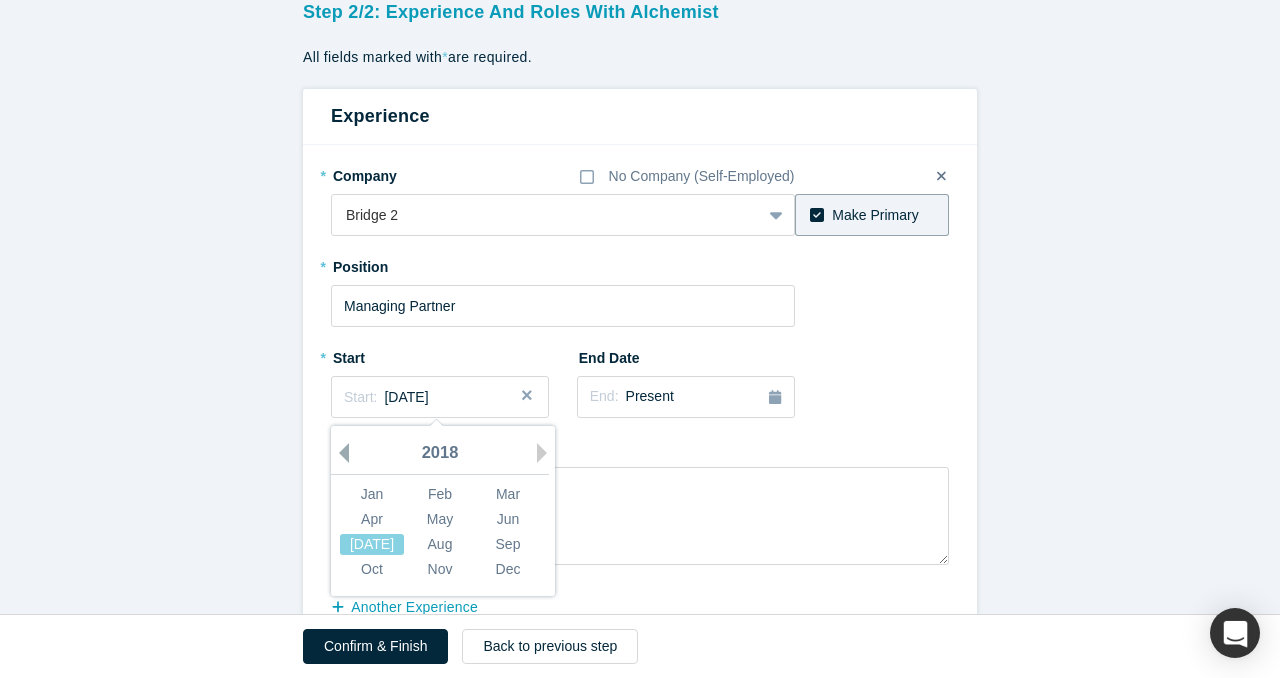 click on "Previous Year" at bounding box center (339, 453) 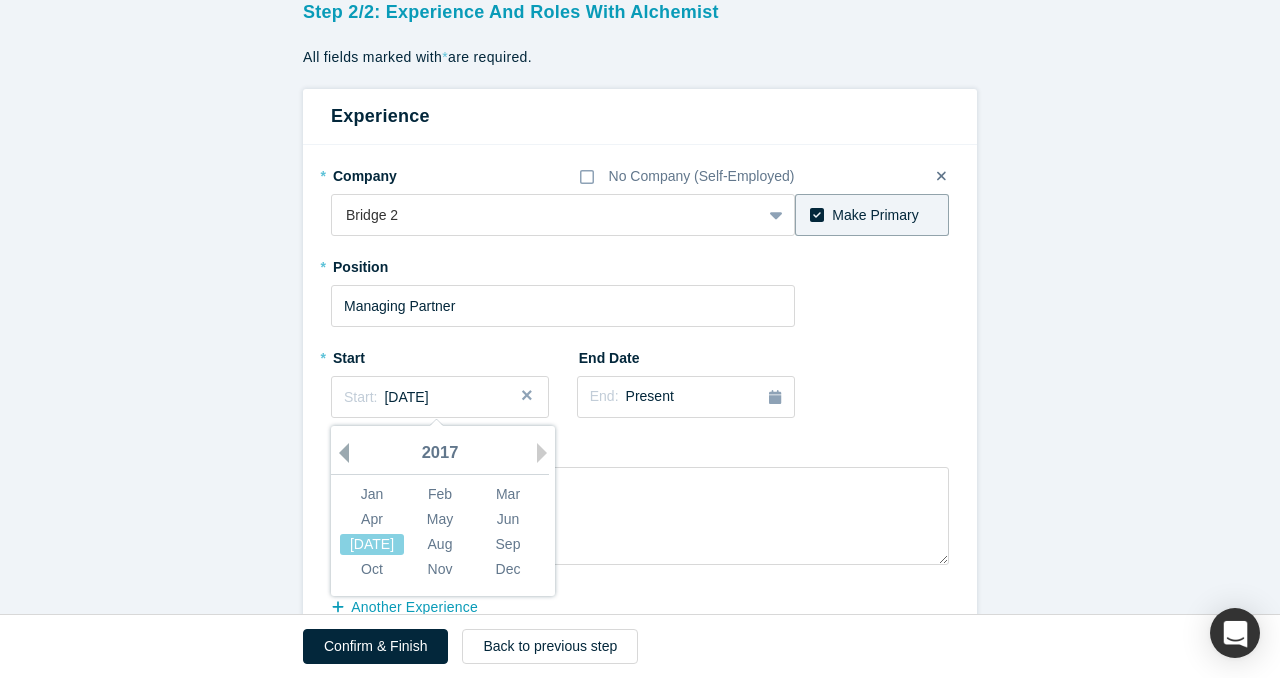 click on "Previous Year" at bounding box center (339, 453) 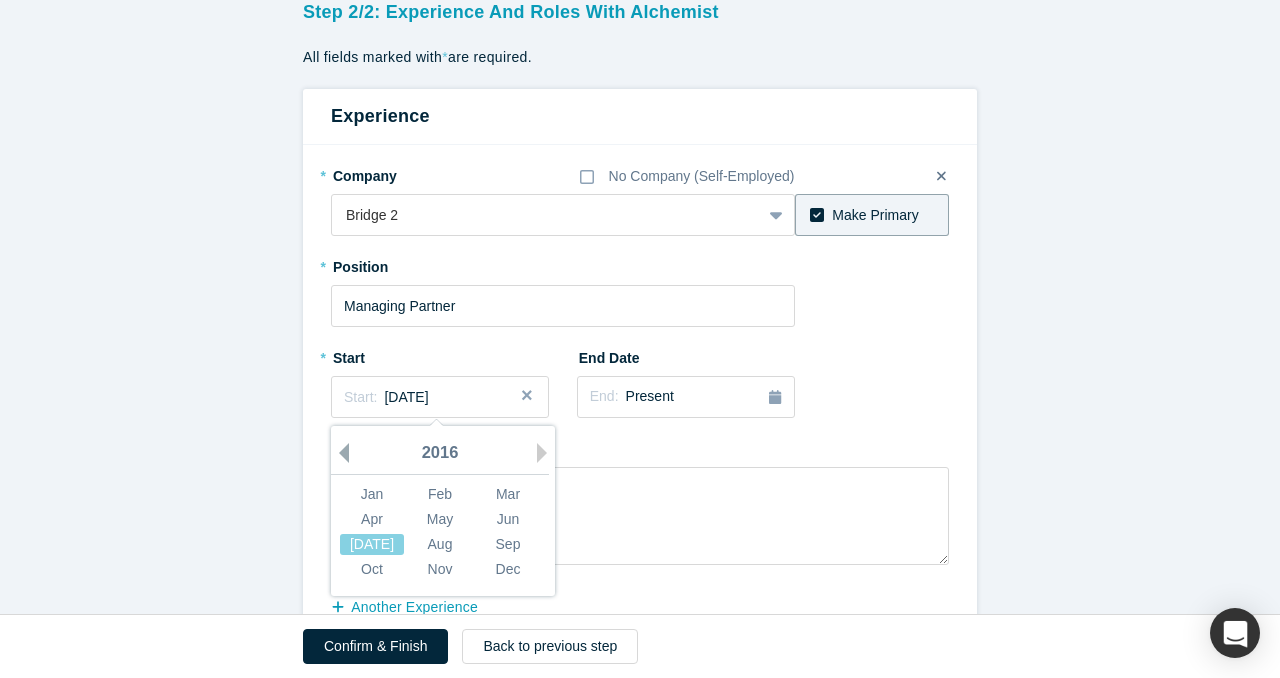 click on "Previous Year" at bounding box center (339, 453) 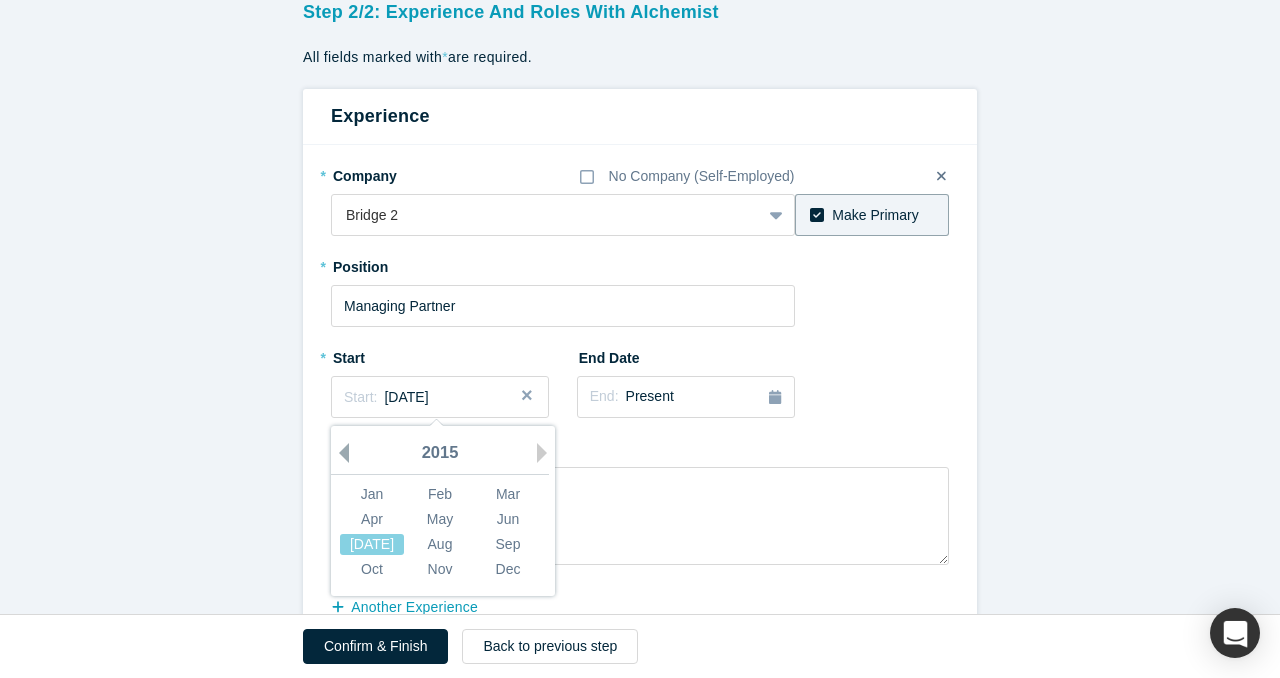 click on "Previous Year" at bounding box center (339, 453) 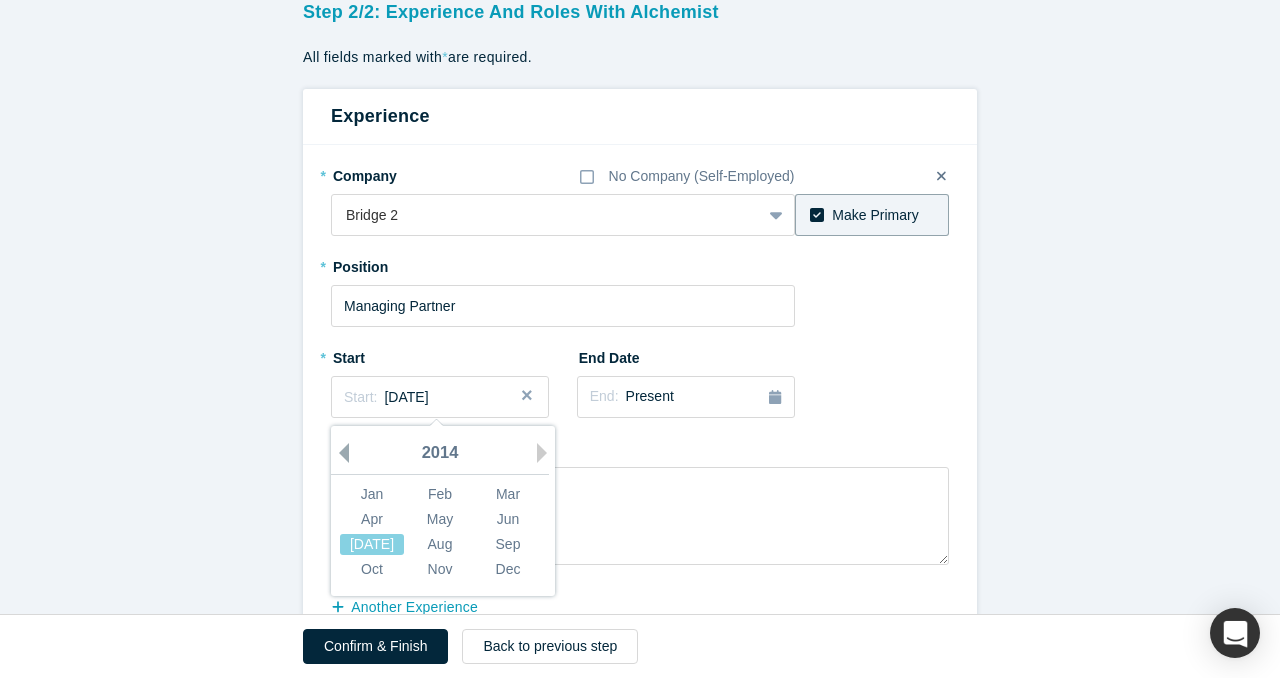 click on "Previous Year" at bounding box center [339, 453] 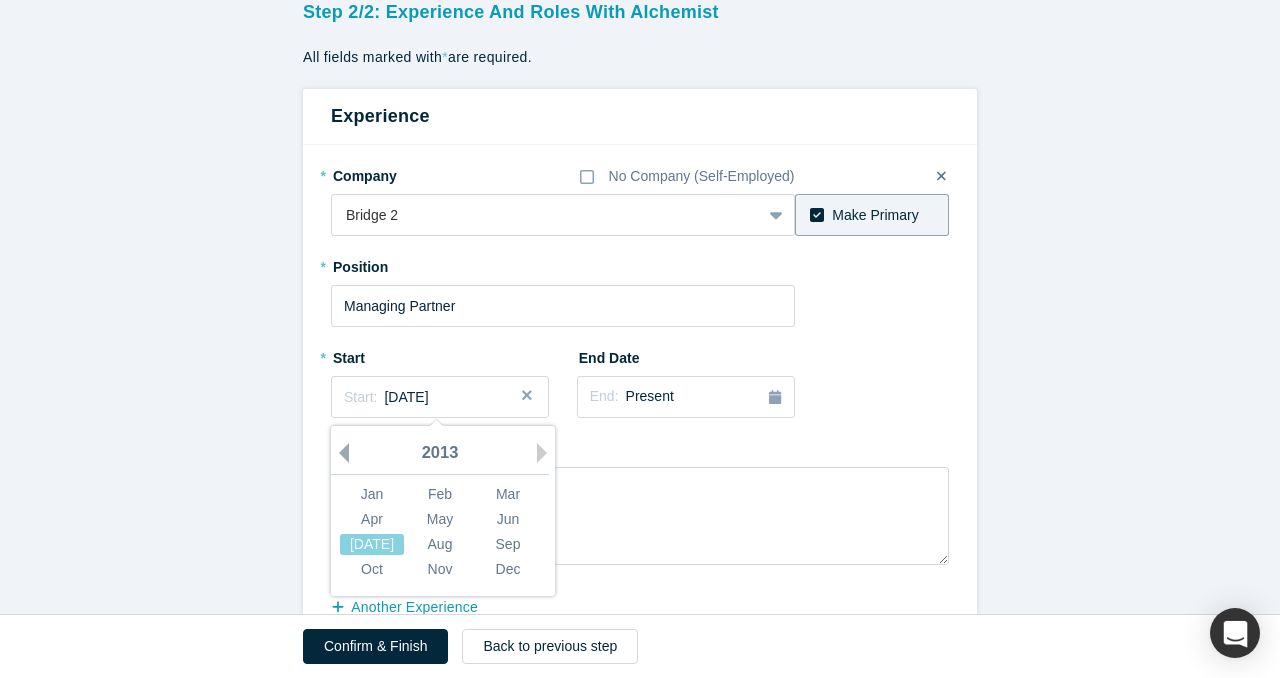 click on "Previous Year" at bounding box center [339, 453] 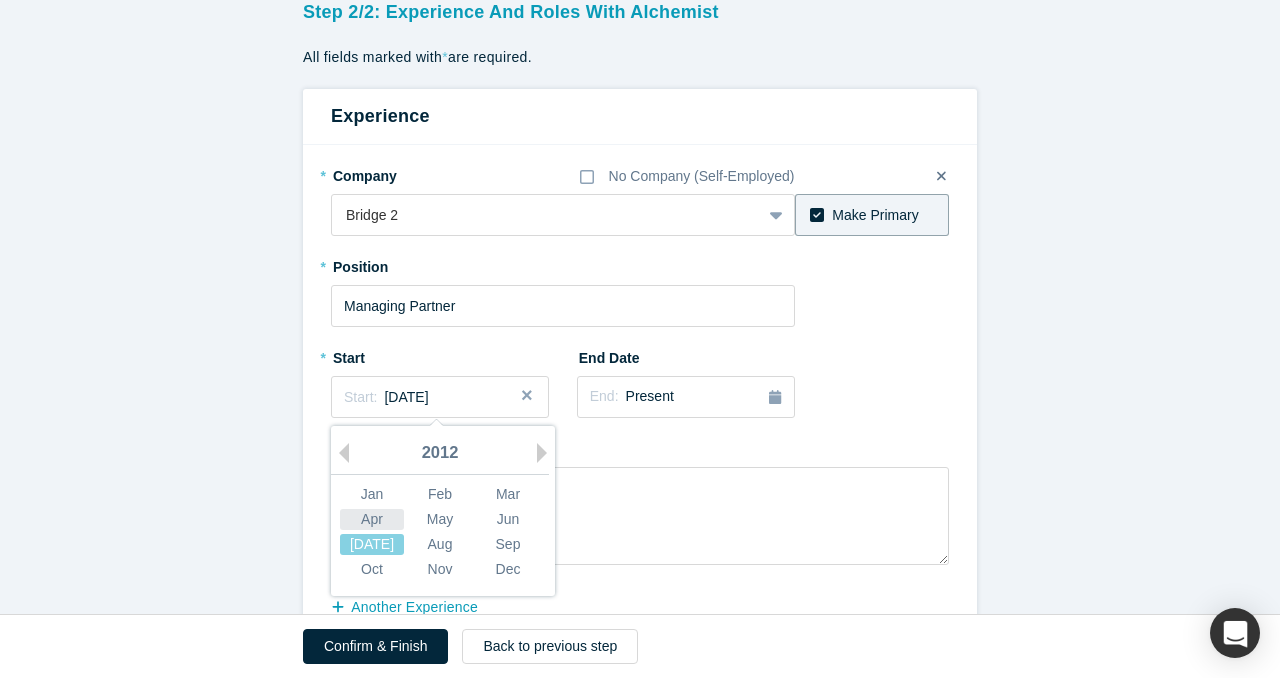 click on "Apr" at bounding box center (372, 519) 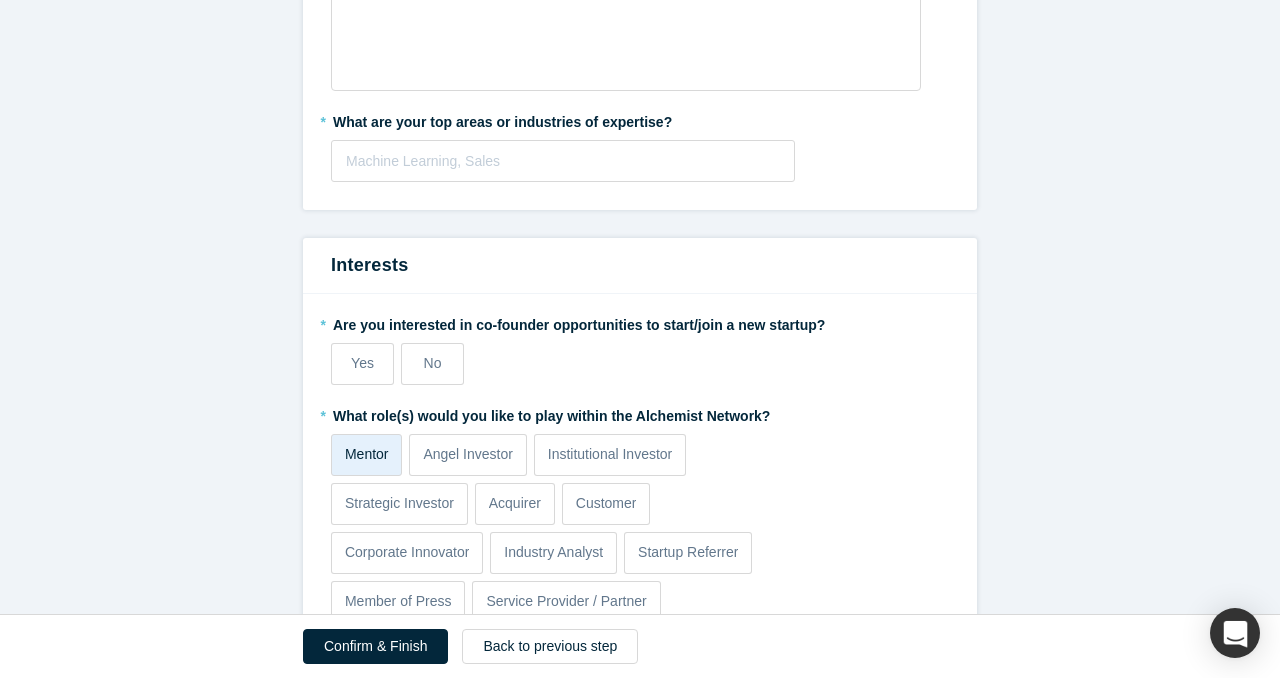 scroll, scrollTop: 971, scrollLeft: 0, axis: vertical 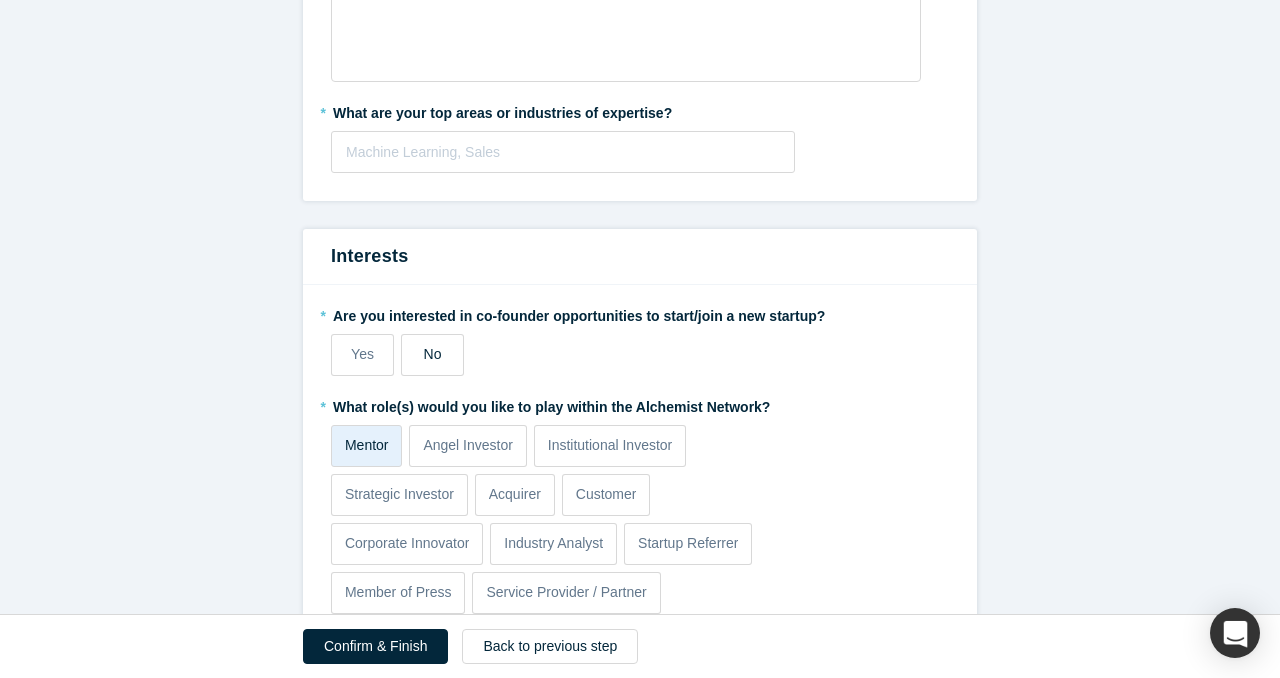 click on "No" at bounding box center [433, 354] 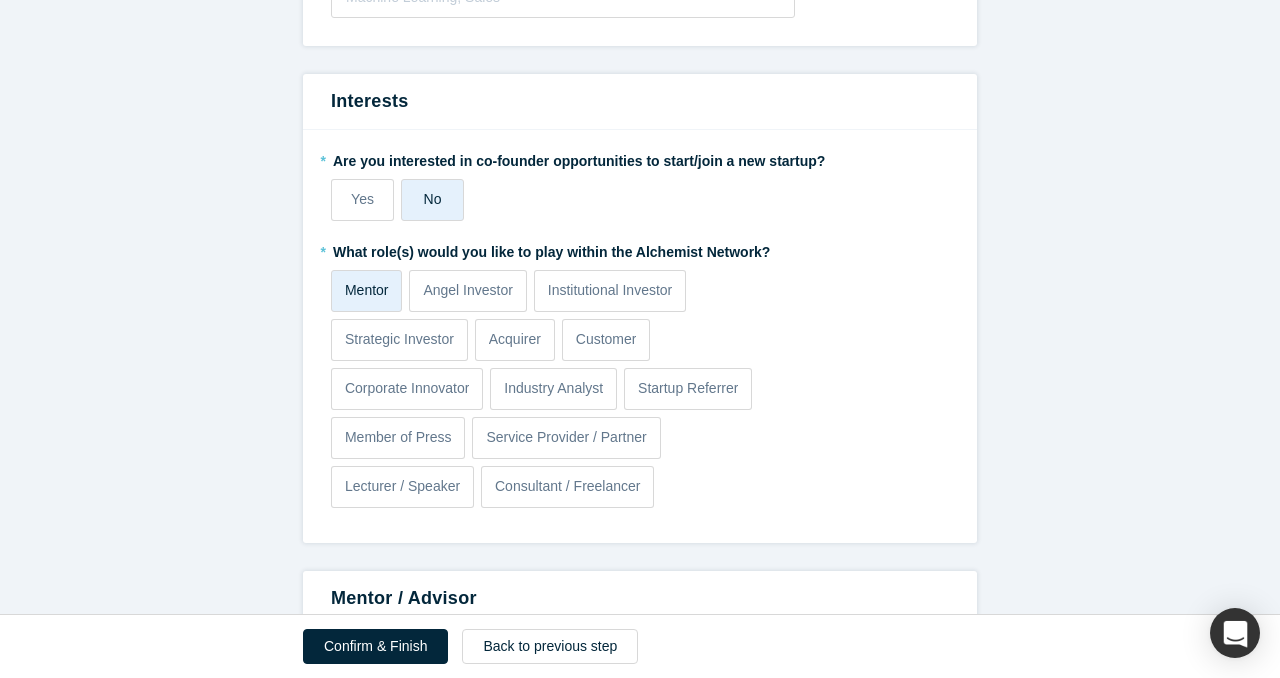 scroll, scrollTop: 1130, scrollLeft: 0, axis: vertical 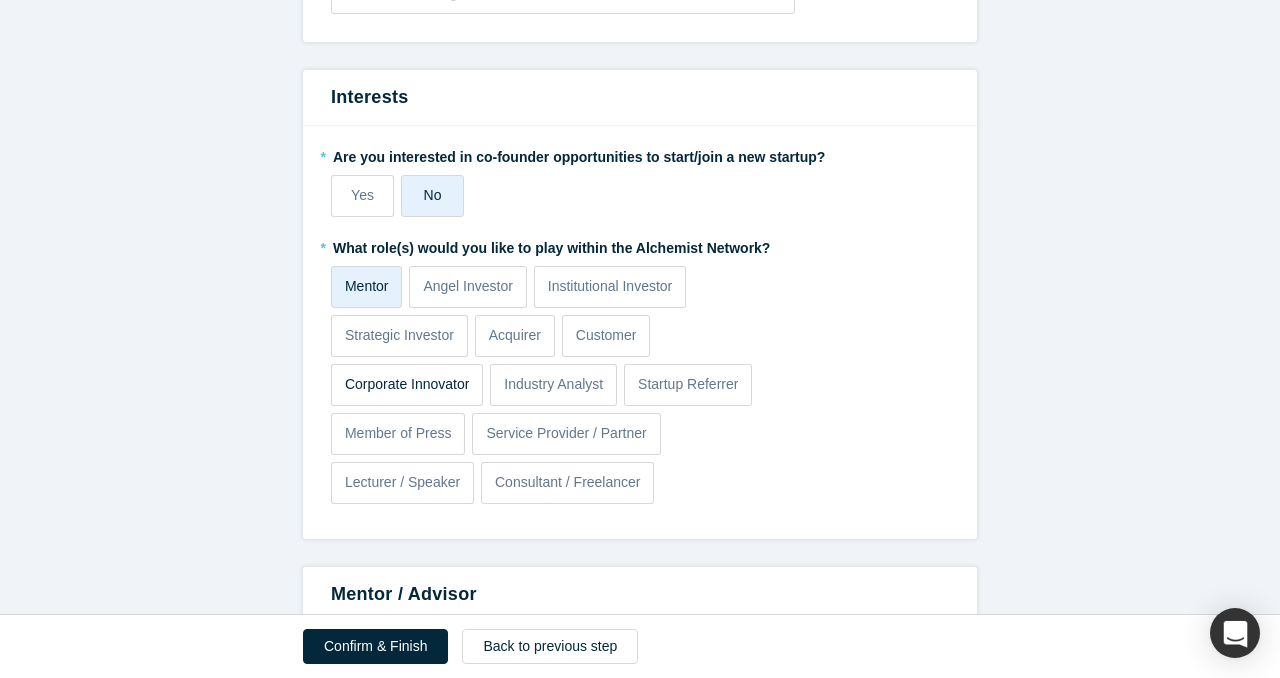 click on "Corporate Innovator" at bounding box center (407, 384) 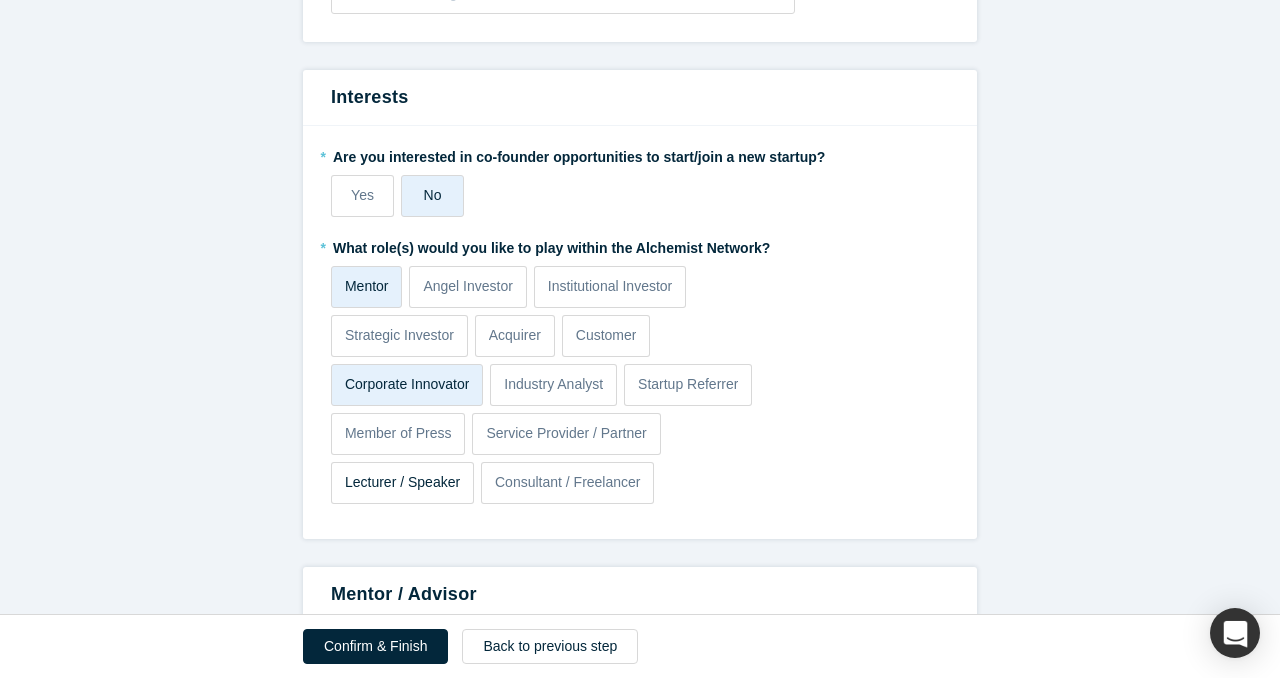 click on "Lecturer / Speaker" at bounding box center [402, 482] 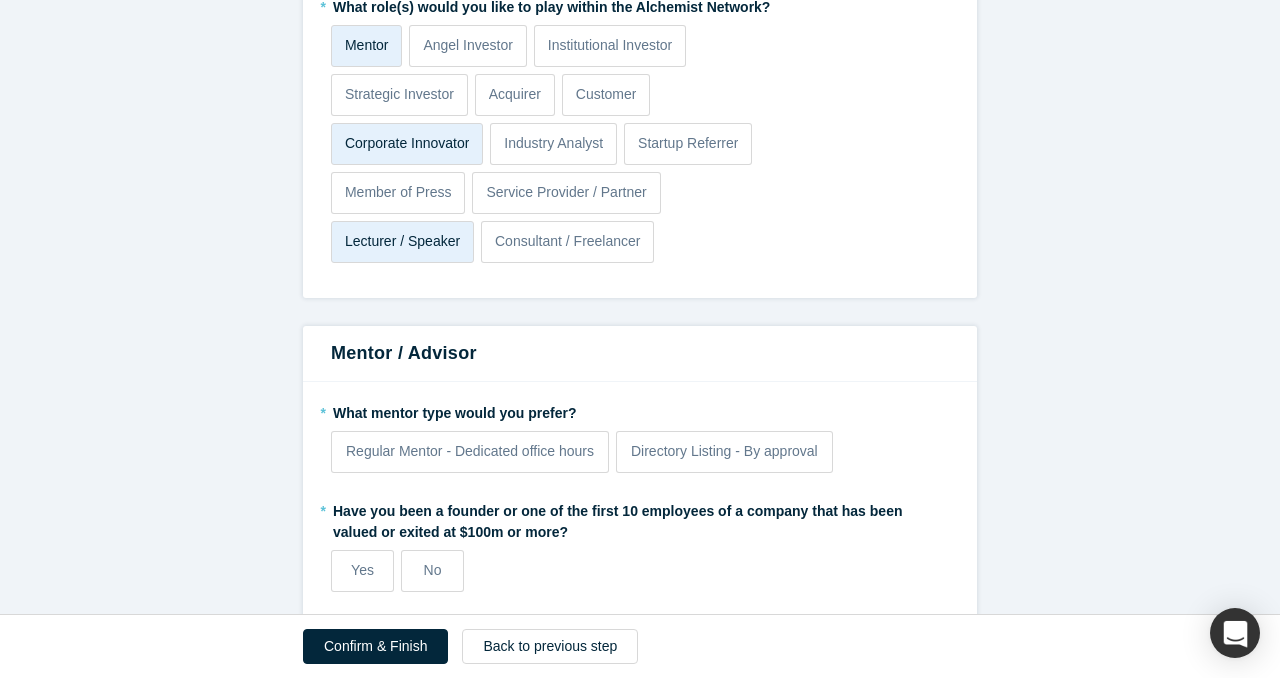 scroll, scrollTop: 1405, scrollLeft: 0, axis: vertical 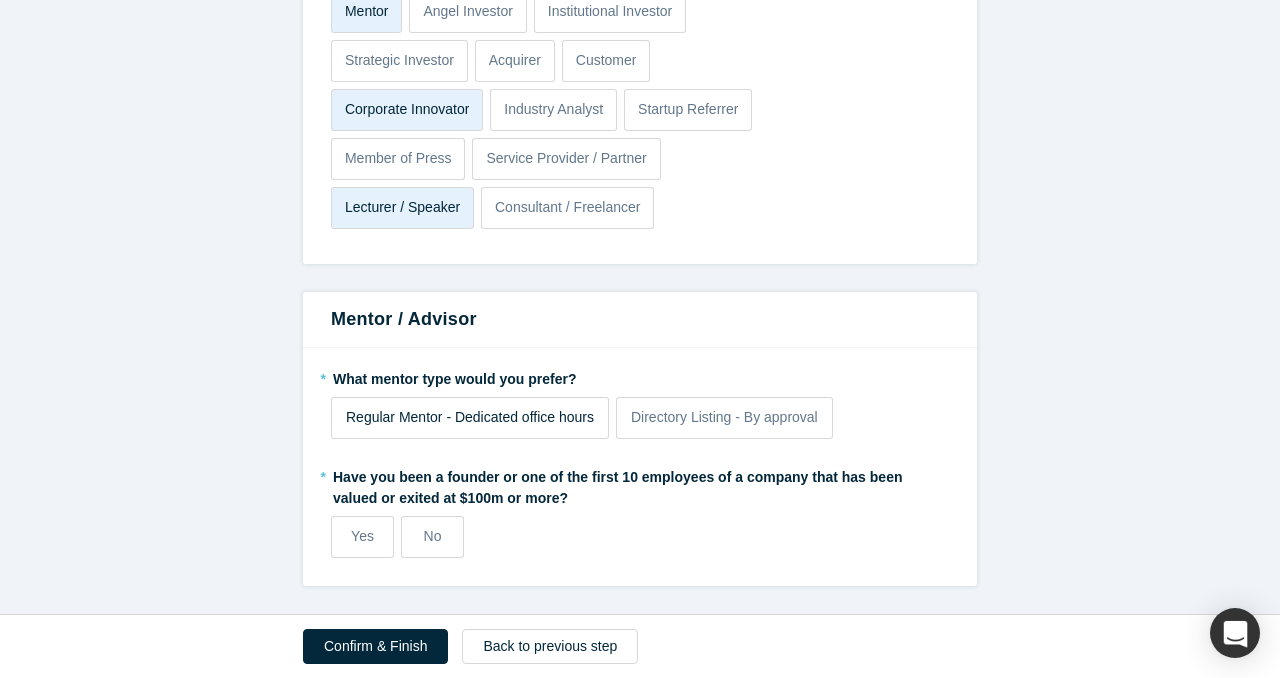 click on "Regular Mentor - Dedicated office hours" at bounding box center (470, 417) 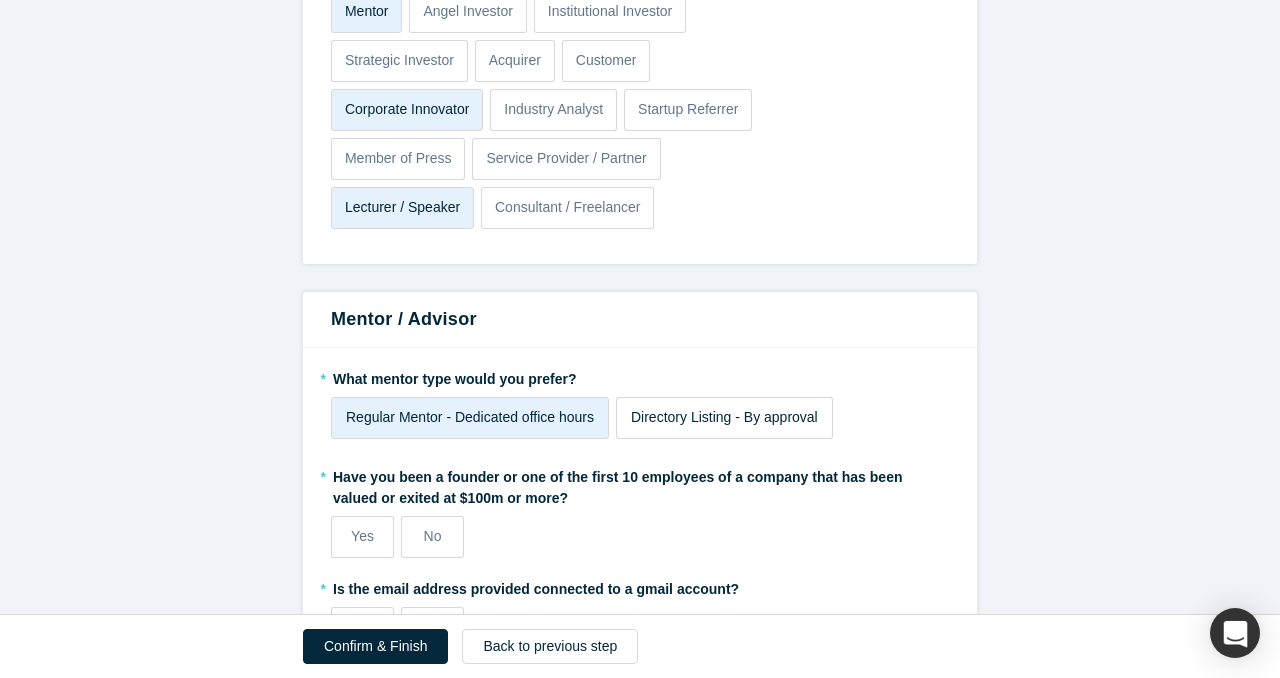 click on "Directory Listing - By approval" at bounding box center (724, 417) 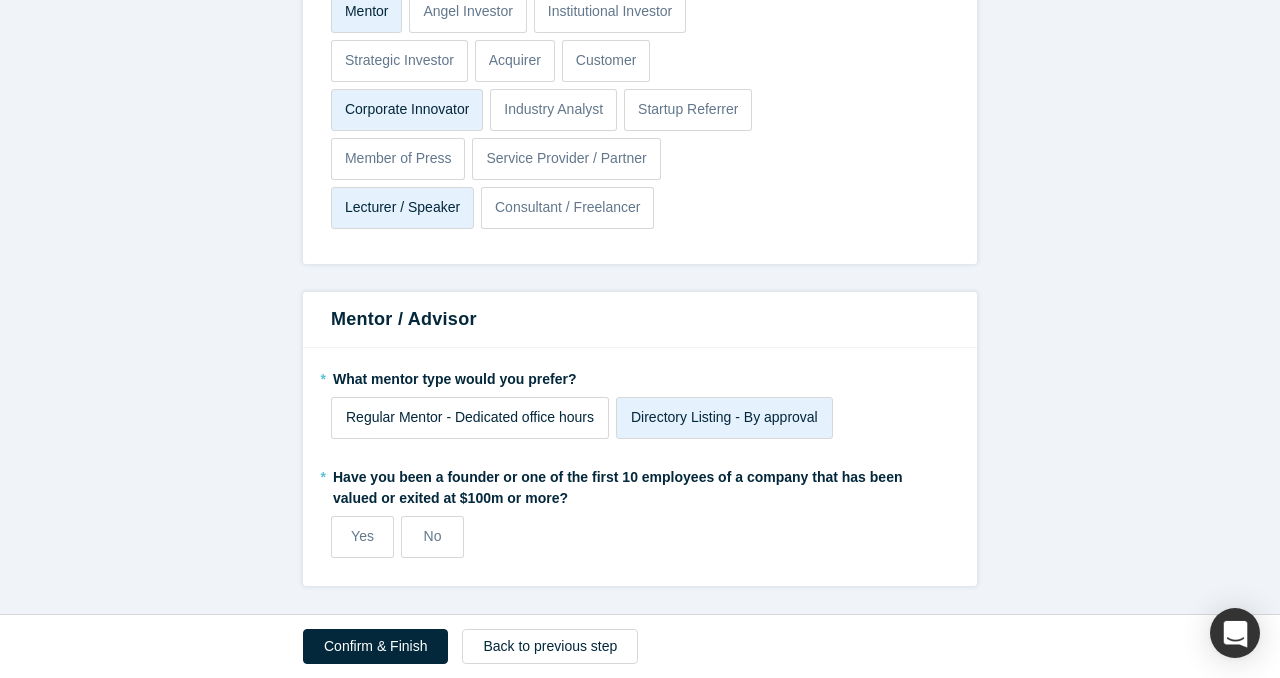 click on "Regular Mentor - Dedicated office hours" at bounding box center [470, 417] 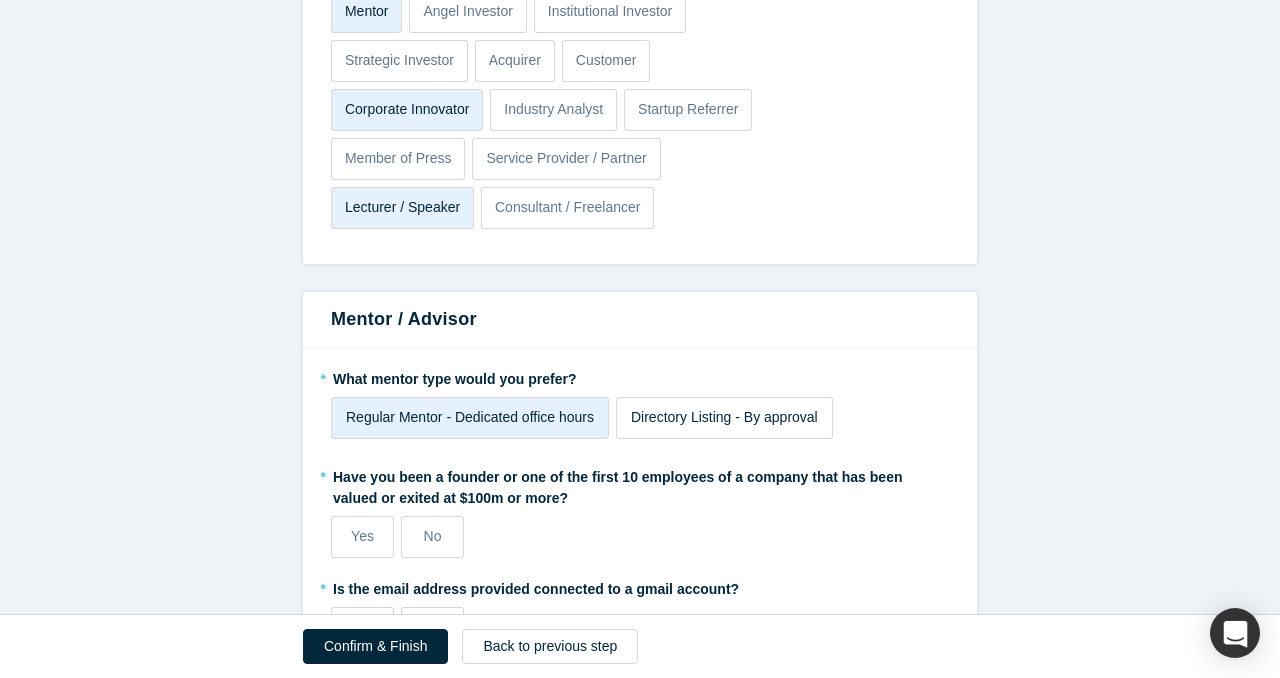 click on "Directory Listing - By approval" at bounding box center (724, 417) 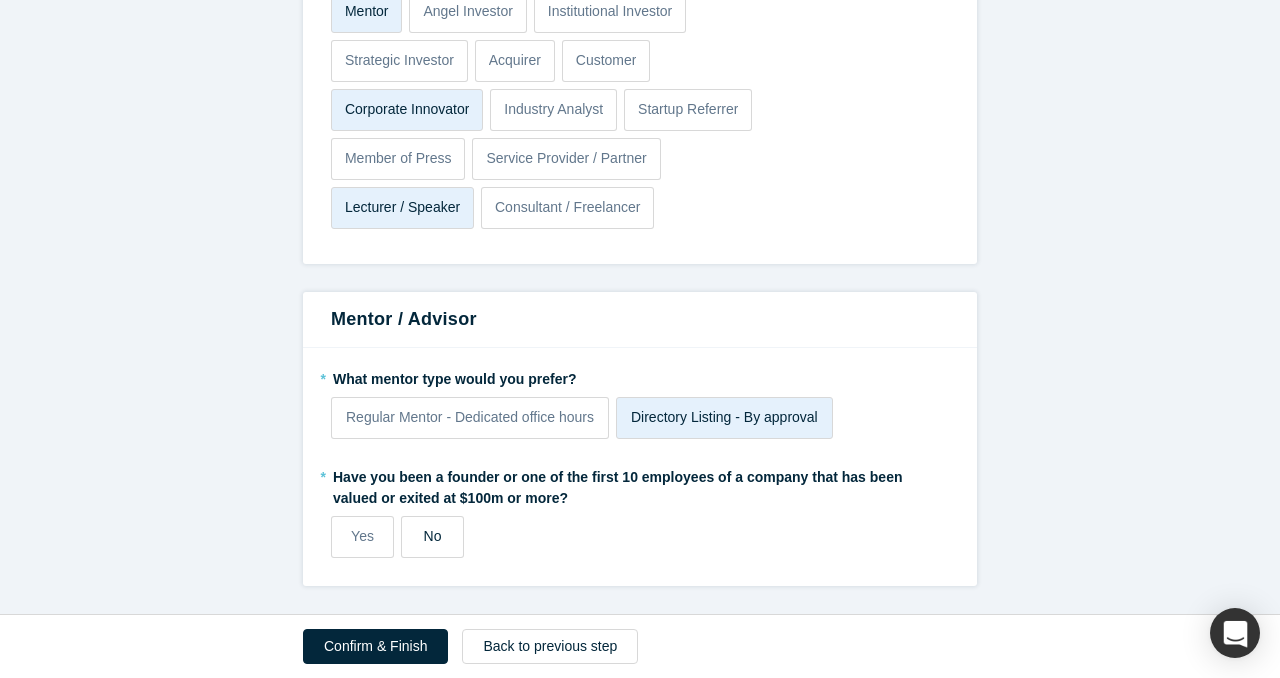 click on "No" at bounding box center (432, 537) 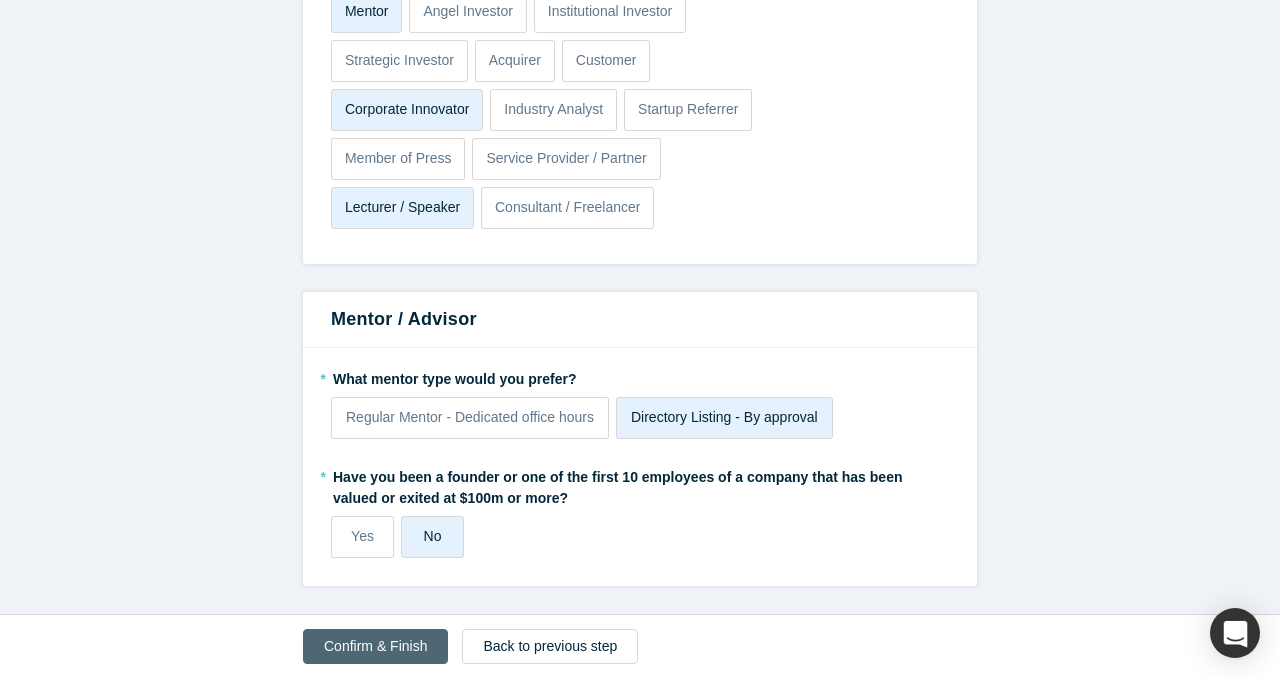 click on "Confirm & Finish" at bounding box center [375, 646] 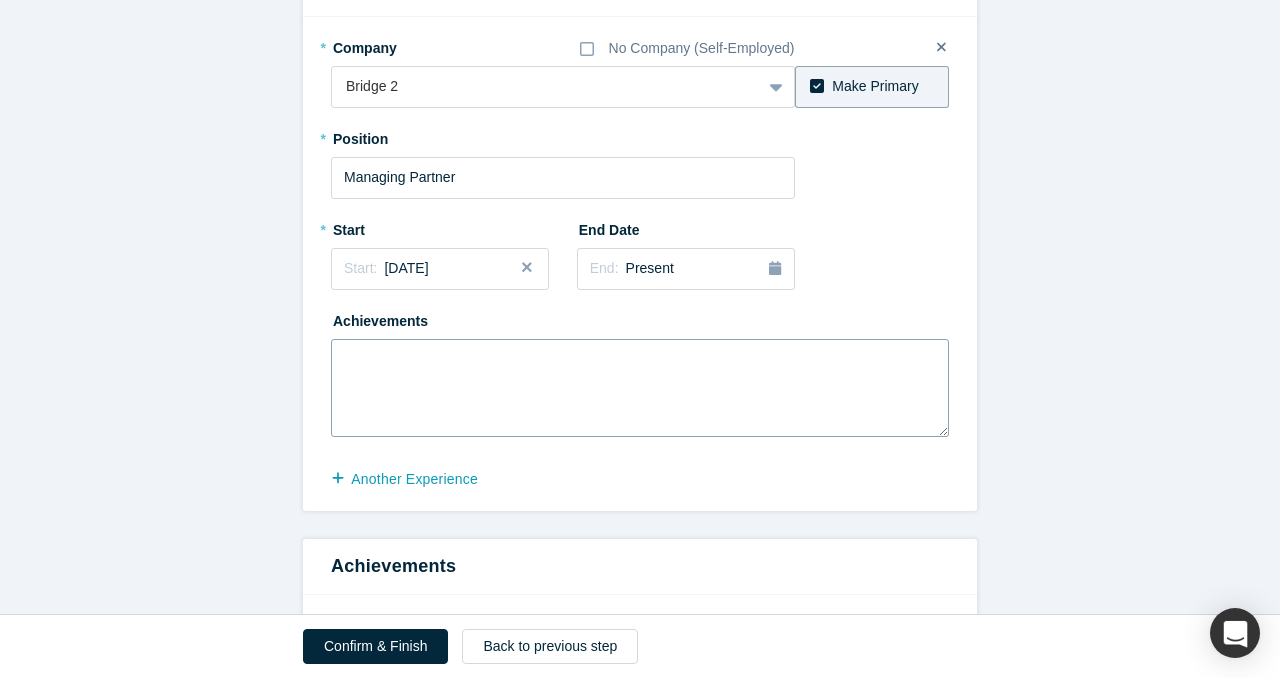 scroll, scrollTop: 482, scrollLeft: 0, axis: vertical 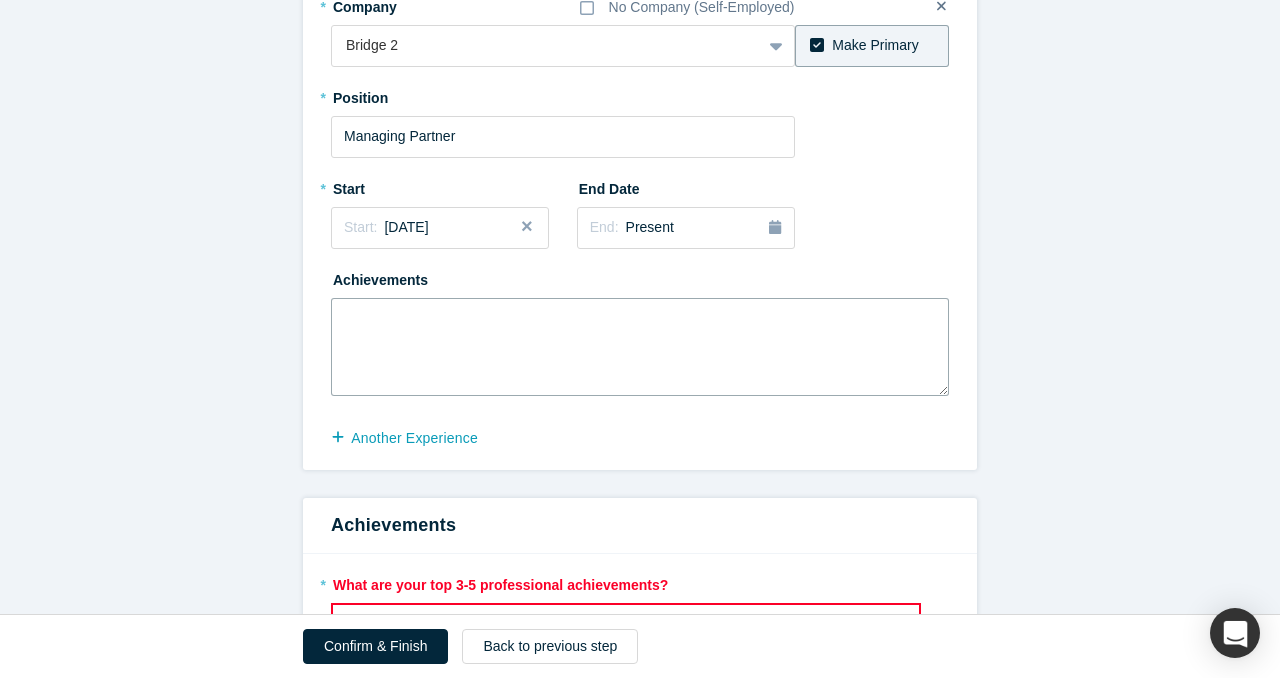 click at bounding box center (640, 347) 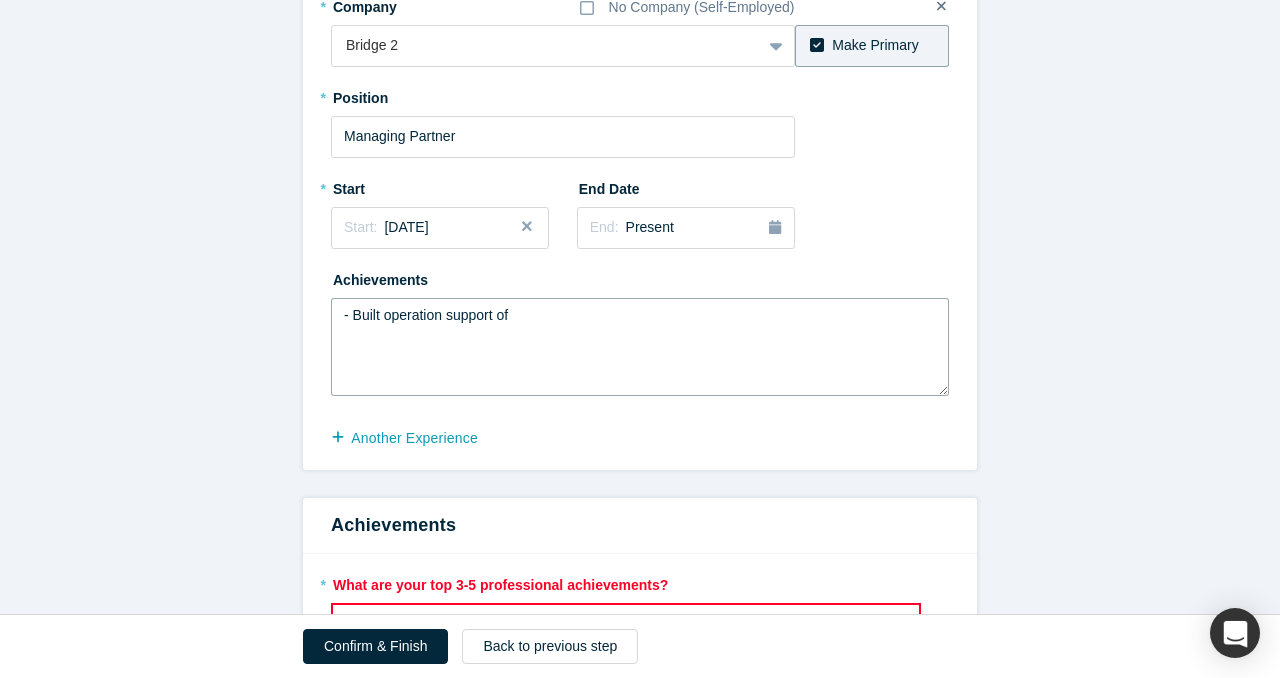 click on "- Built operation support of" at bounding box center (640, 347) 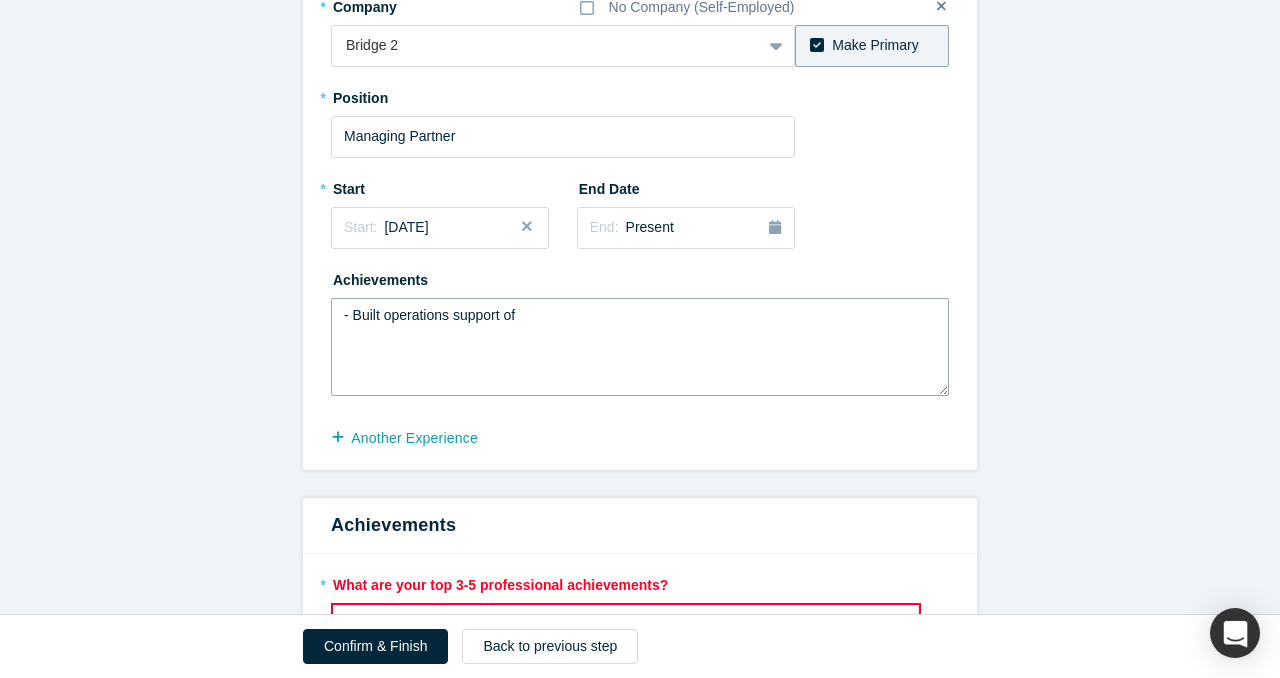 click on "- Built operations support of" at bounding box center (640, 347) 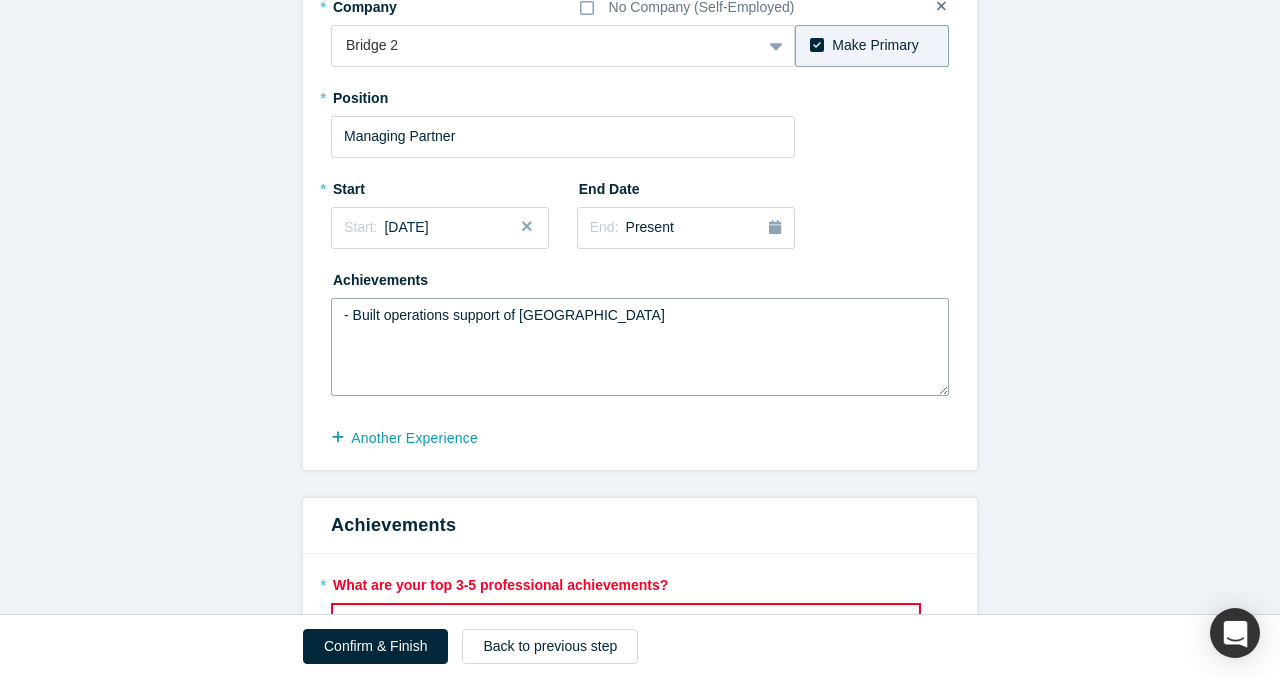 click on "- Built operations support of [GEOGRAPHIC_DATA]" at bounding box center (640, 347) 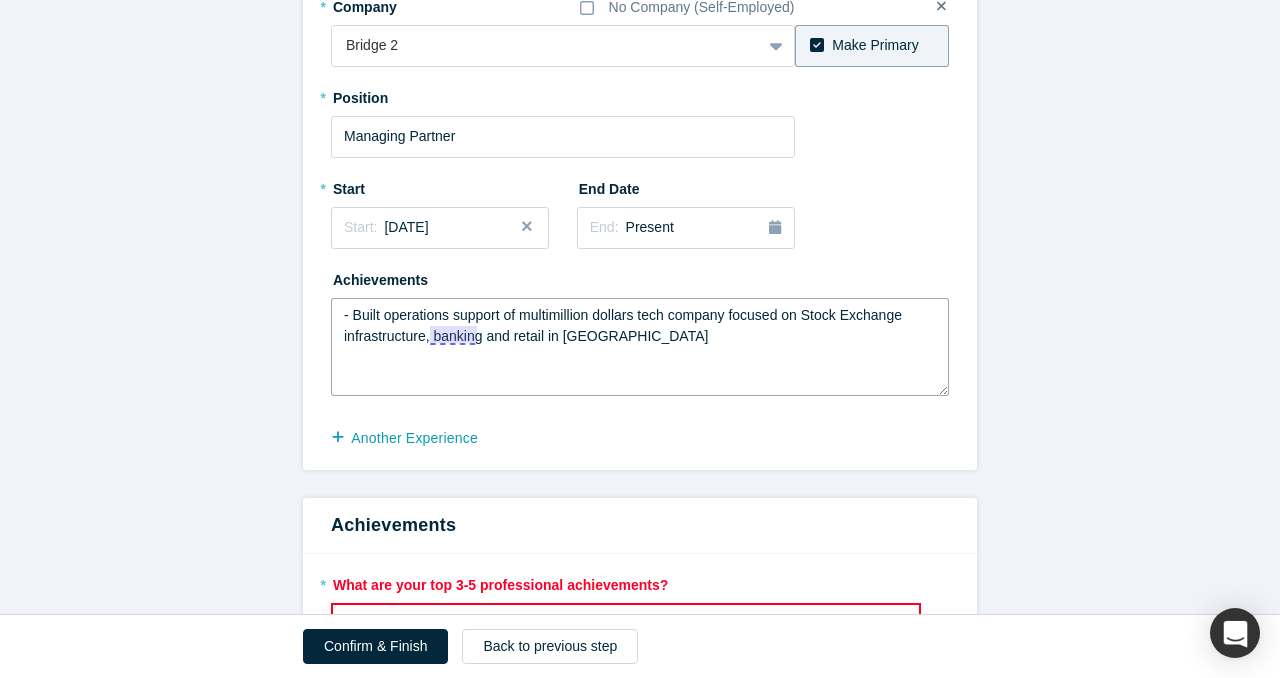 click on "- Built operations support of multimillion dollars tech company focused on Stock Exchange infrastructure, banking and retail in [GEOGRAPHIC_DATA]" at bounding box center (640, 347) 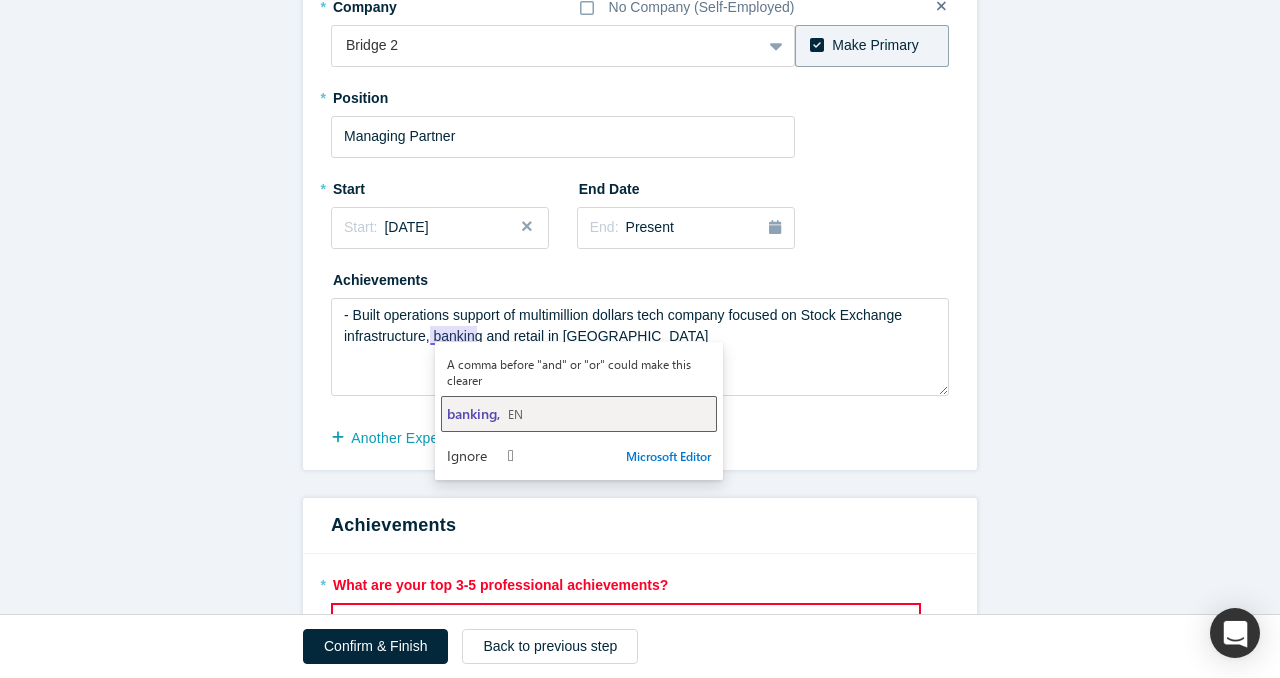 click on "banking," at bounding box center (473, 413) 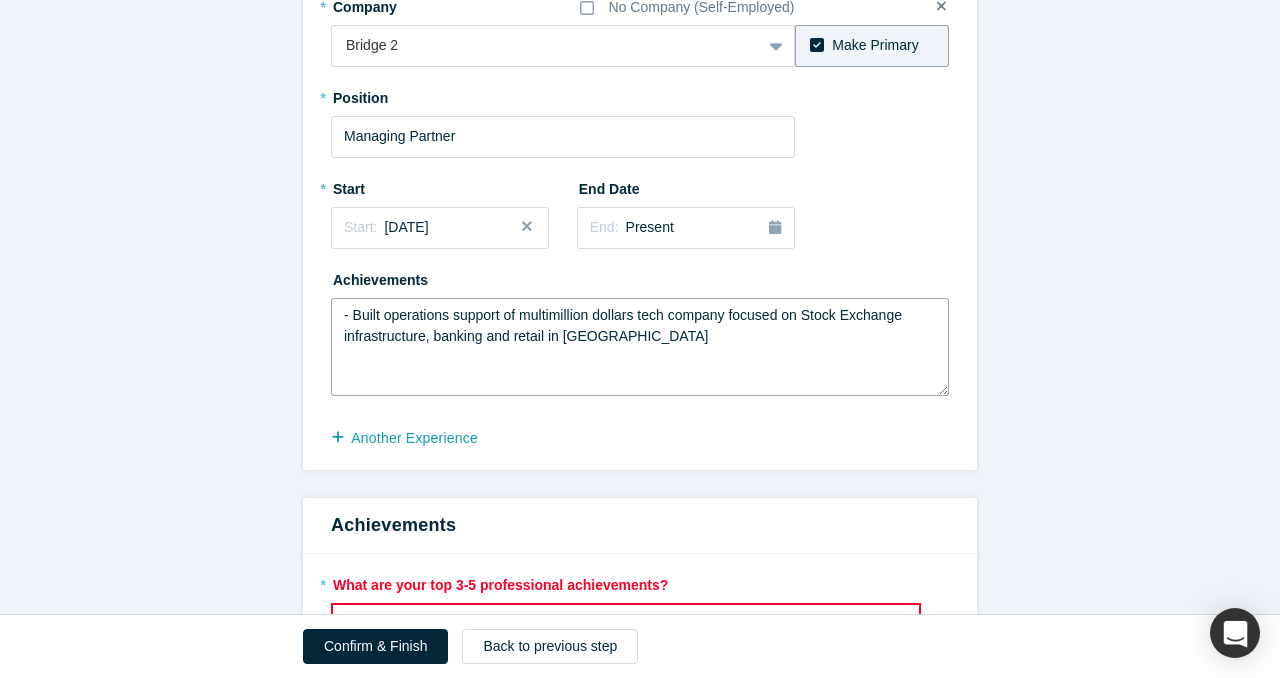 click on "- Built operations support of multimillion dollars tech company focused on Stock Exchange infrastructure, banking, and retail in [GEOGRAPHIC_DATA]" at bounding box center (640, 347) 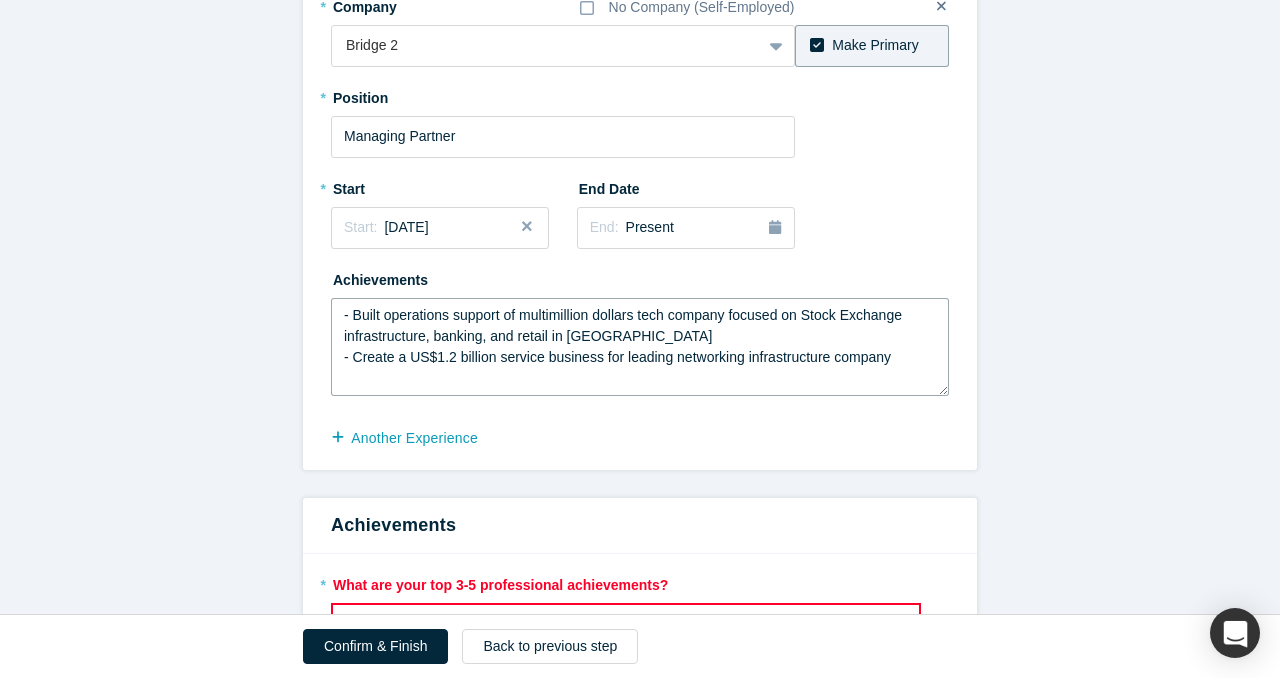 click on "- Built operations support of multimillion dollars tech company focused on Stock Exchange infrastructure, banking, and retail in [GEOGRAPHIC_DATA]
- Create a US$1.2 billion service business for leading networking infrastructure company" at bounding box center (640, 347) 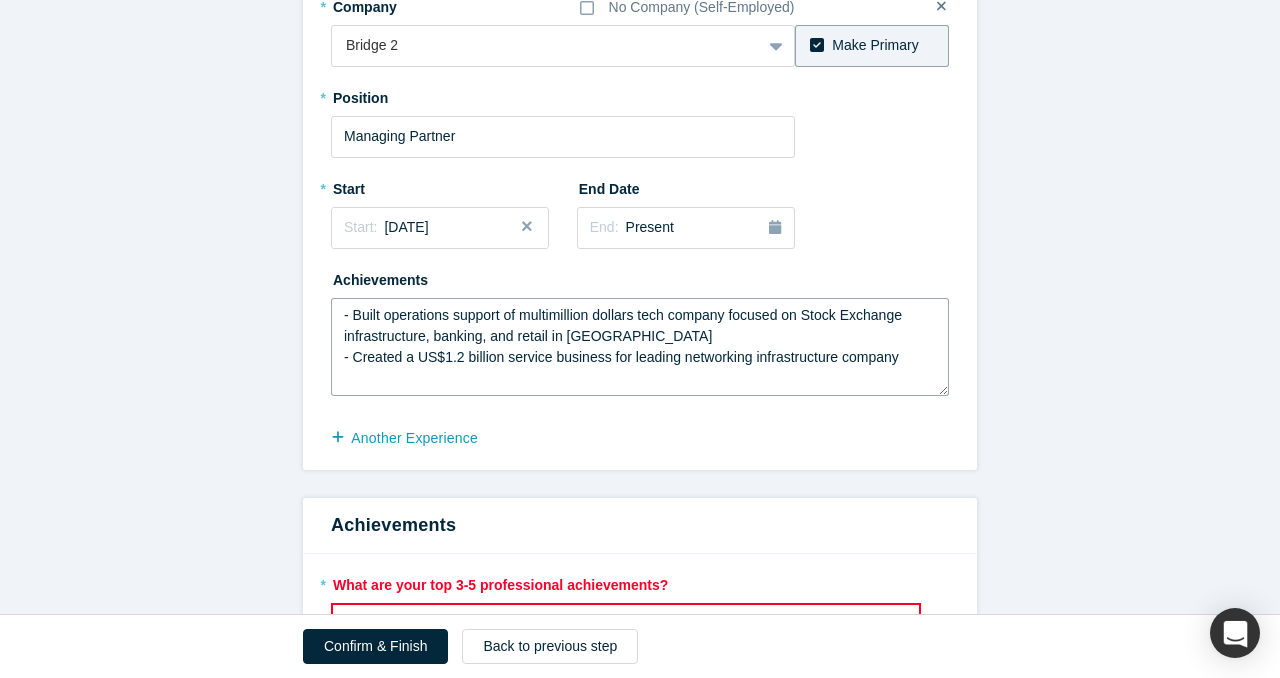 click on "- Built operations support of multimillion dollars tech company focused on Stock Exchange infrastructure, banking, and retail in [GEOGRAPHIC_DATA]
- Created a US$1.2 billion service business for leading networking infrastructure company" at bounding box center [640, 347] 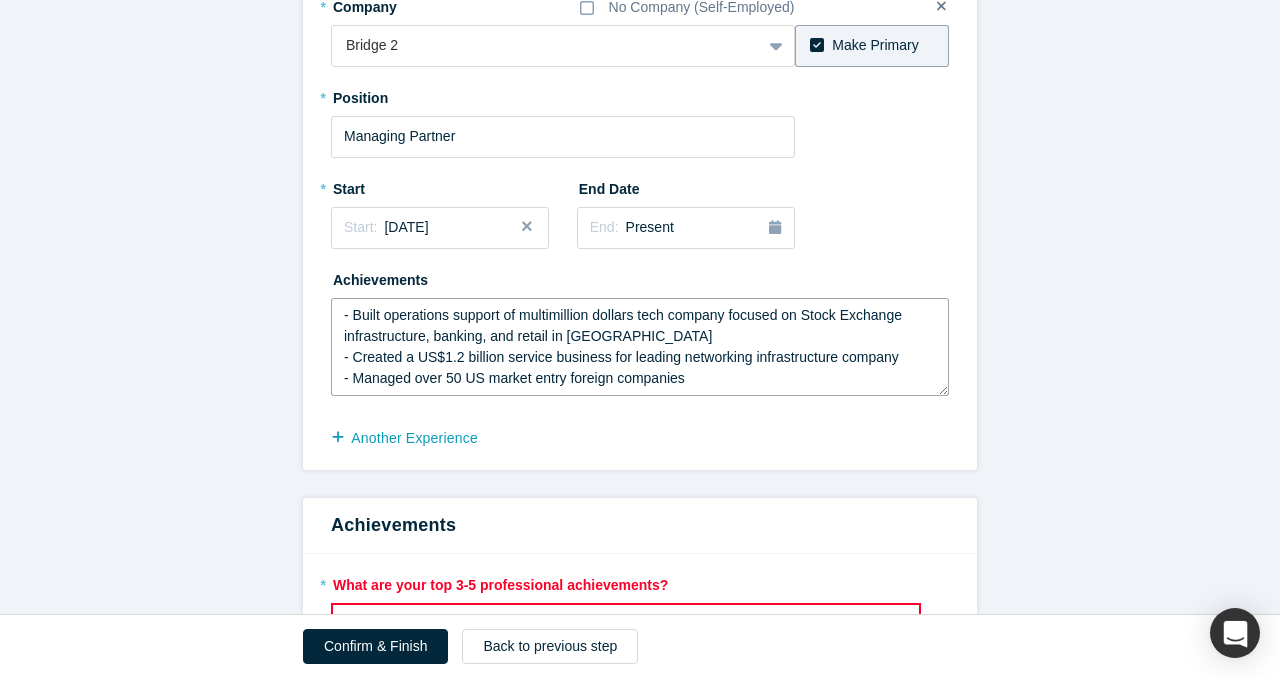 click on "- Built operations support of multimillion dollars tech company focused on Stock Exchange infrastructure, banking, and retail in [GEOGRAPHIC_DATA]
- Created a US$1.2 billion service business for leading networking infrastructure company
- Managed over 50 US market entry foreign companies" at bounding box center [640, 347] 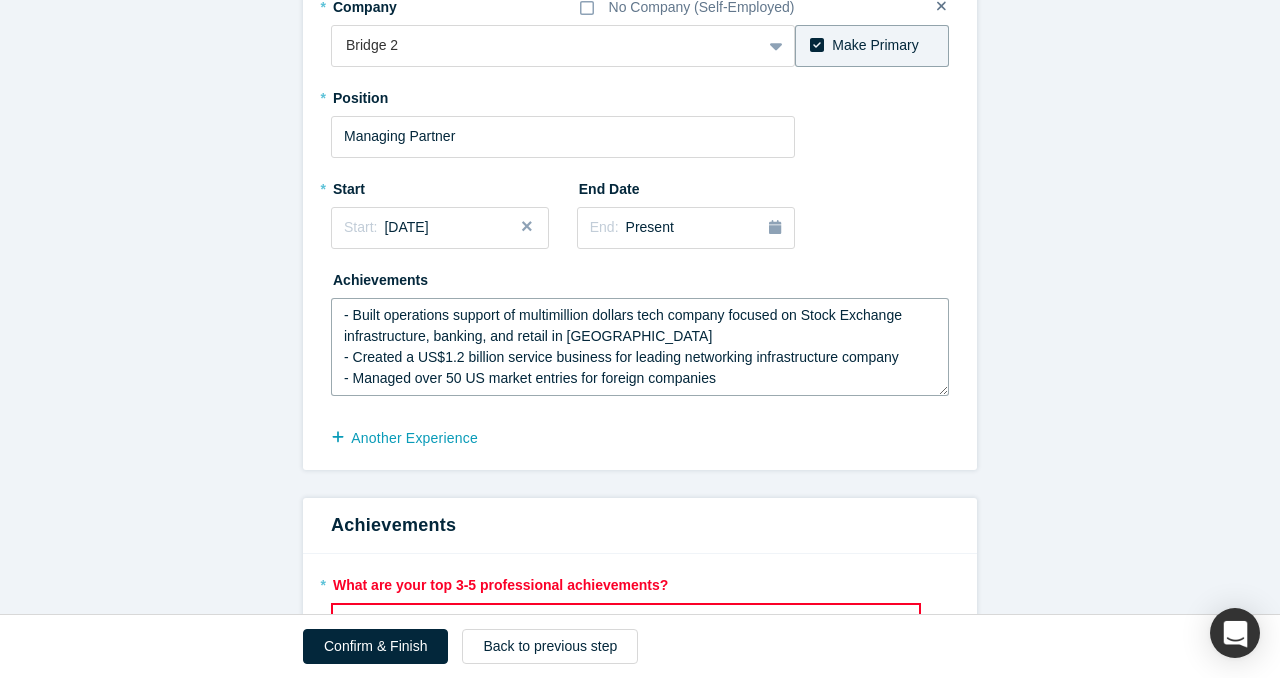 click on "- Built operations support of multimillion dollars tech company focused on Stock Exchange infrastructure, banking, and retail in [GEOGRAPHIC_DATA]
- Created a US$1.2 billion service business for leading networking infrastructure company
- Managed over 50 US market entries for foreign companies" at bounding box center (640, 347) 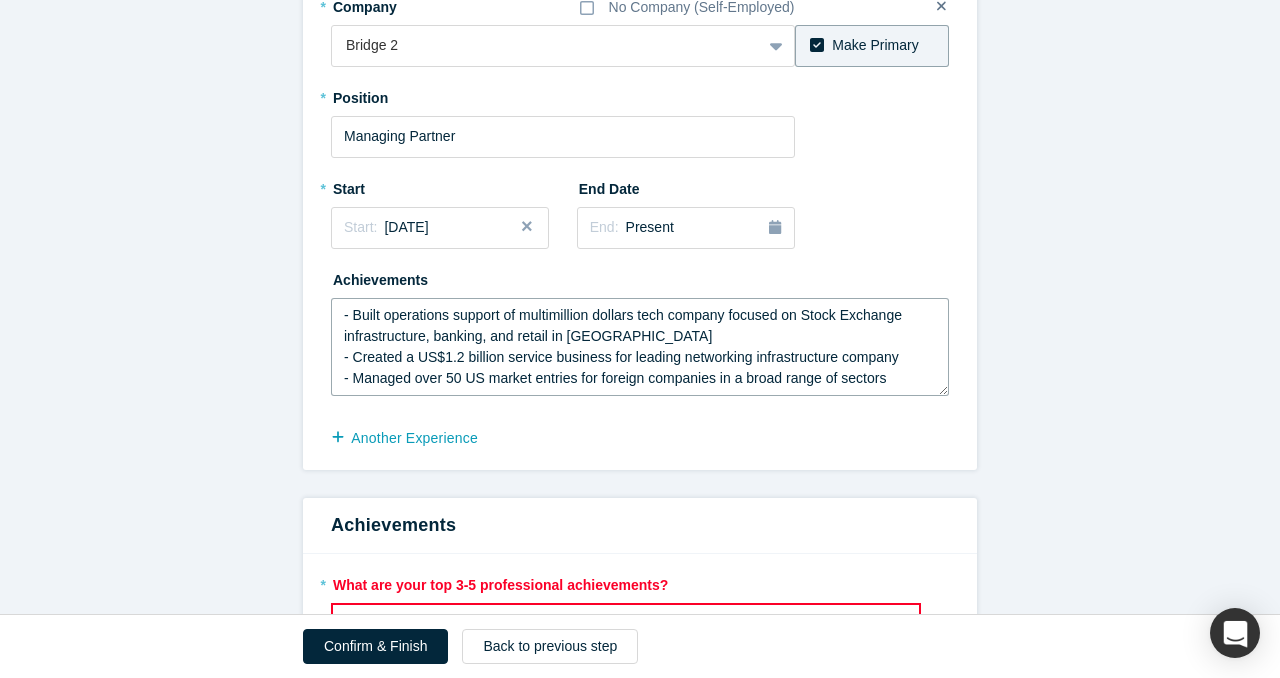 scroll, scrollTop: 12, scrollLeft: 0, axis: vertical 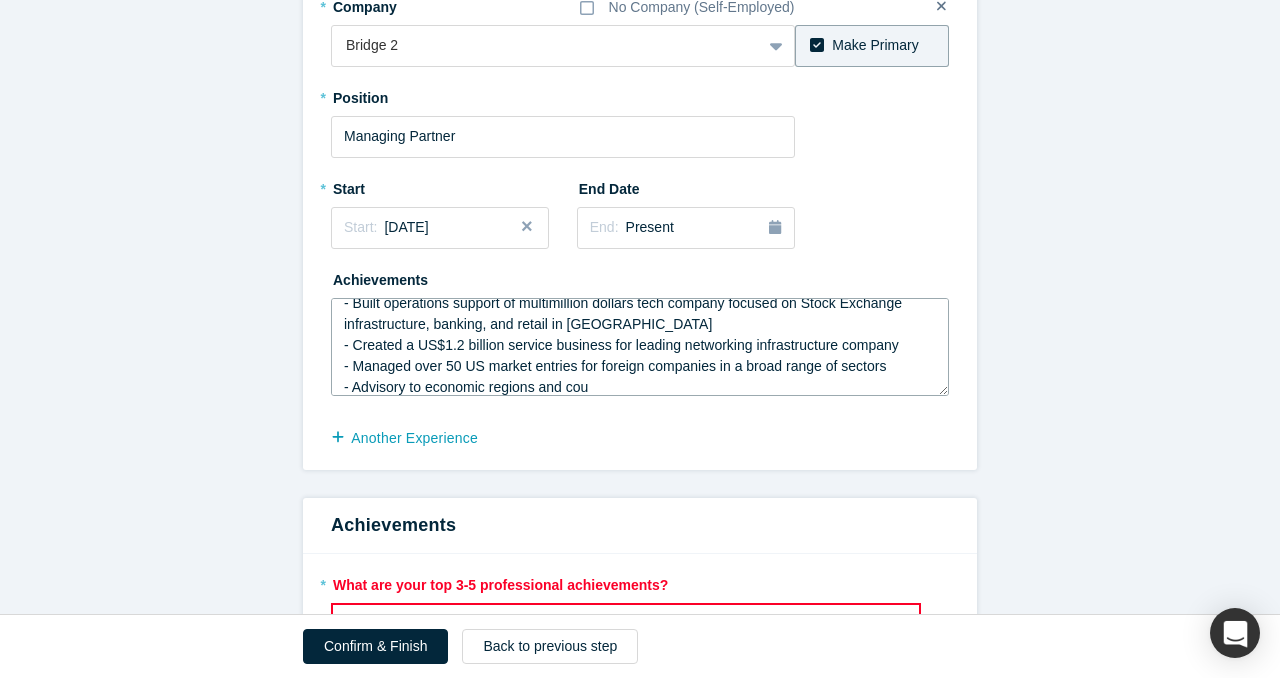 click on "- Built operations support of multimillion dollars tech company focused on Stock Exchange infrastructure, banking, and retail in [GEOGRAPHIC_DATA]
- Created a US$1.2 billion service business for leading networking infrastructure company
- Managed over 50 US market entries for foreign companies in a broad range of sectors
- Advisory to economic regions and cou" at bounding box center (640, 347) 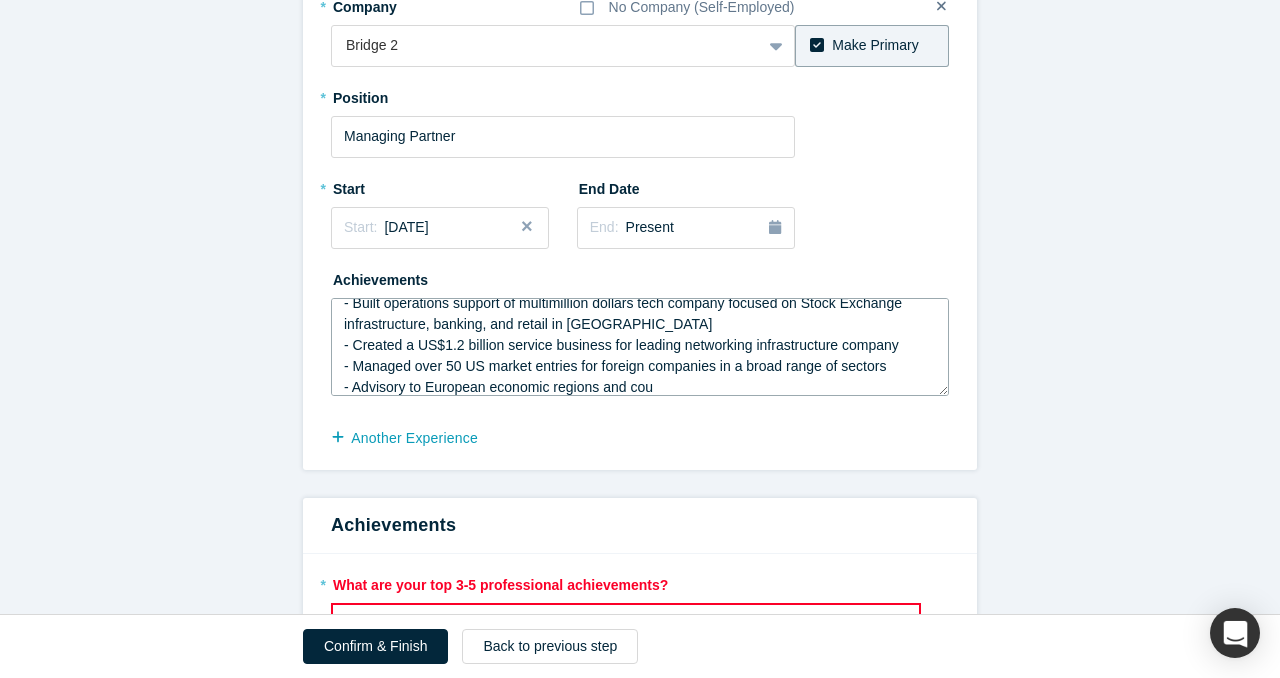 click on "- Built operations support of multimillion dollars tech company focused on Stock Exchange infrastructure, banking, and retail in [GEOGRAPHIC_DATA]
- Created a US$1.2 billion service business for leading networking infrastructure company
- Managed over 50 US market entries for foreign companies in a broad range of sectors
- Advisory to European economic regions and cou" at bounding box center [640, 347] 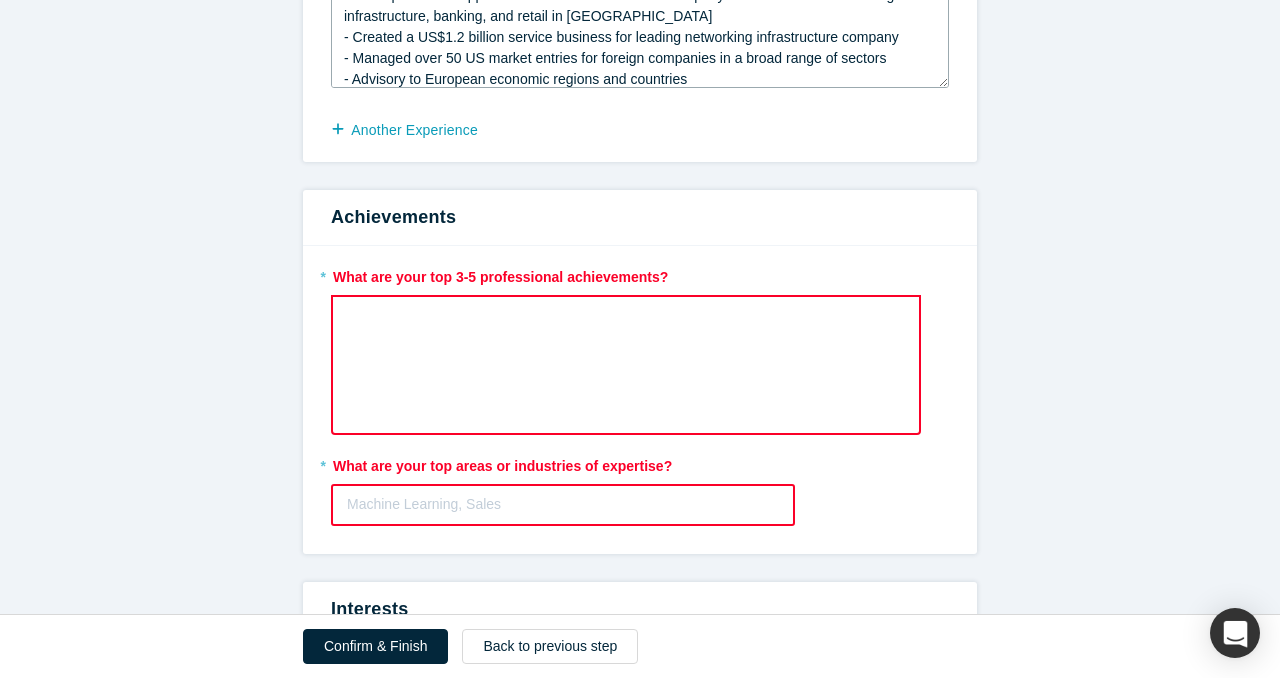 scroll, scrollTop: 803, scrollLeft: 0, axis: vertical 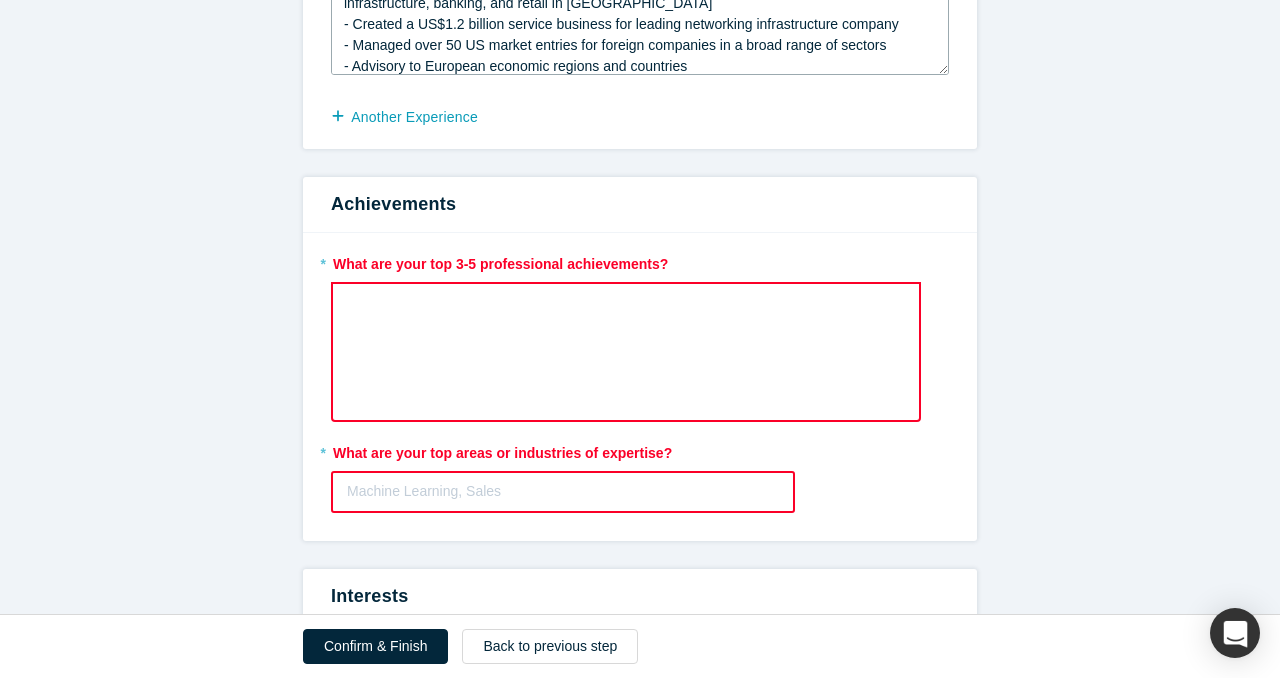 type on "- Built operations support of multimillion dollars tech company focused on Stock Exchange infrastructure, banking, and retail in [GEOGRAPHIC_DATA]
- Created a US$1.2 billion service business for leading networking infrastructure company
- Managed over 50 US market entries for foreign companies in a broad range of sectors
- Advisory to European economic regions and countries" 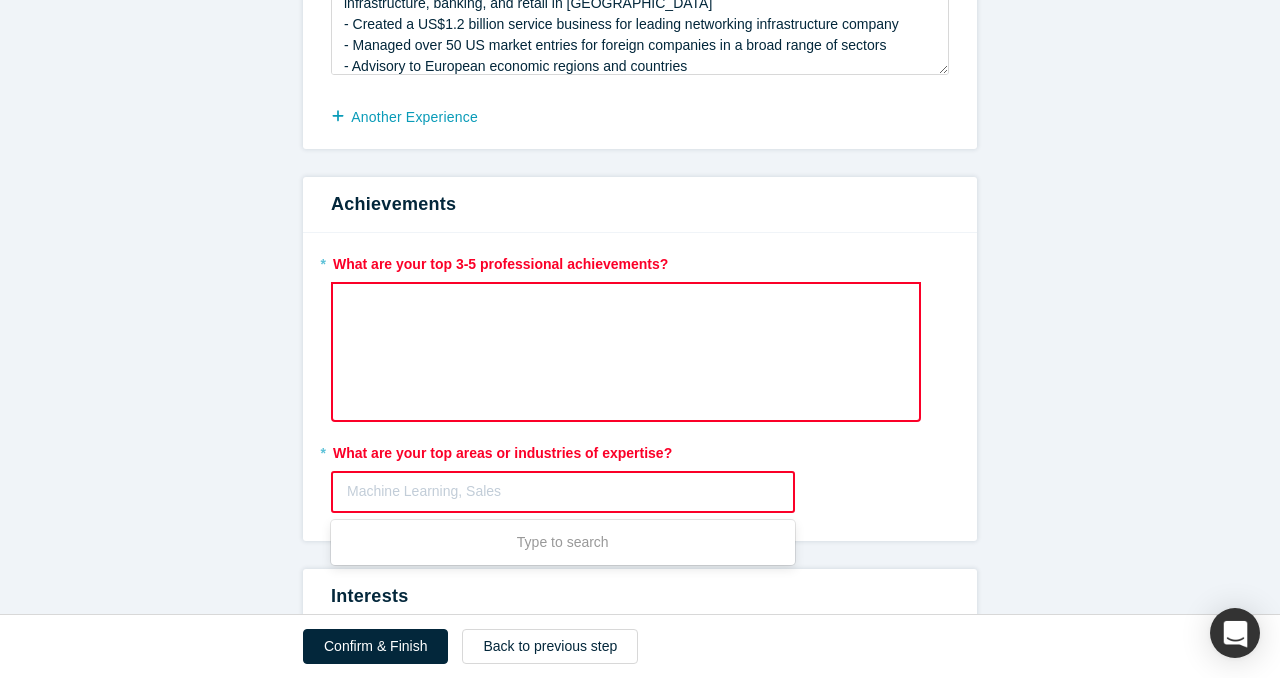 click at bounding box center (563, 491) 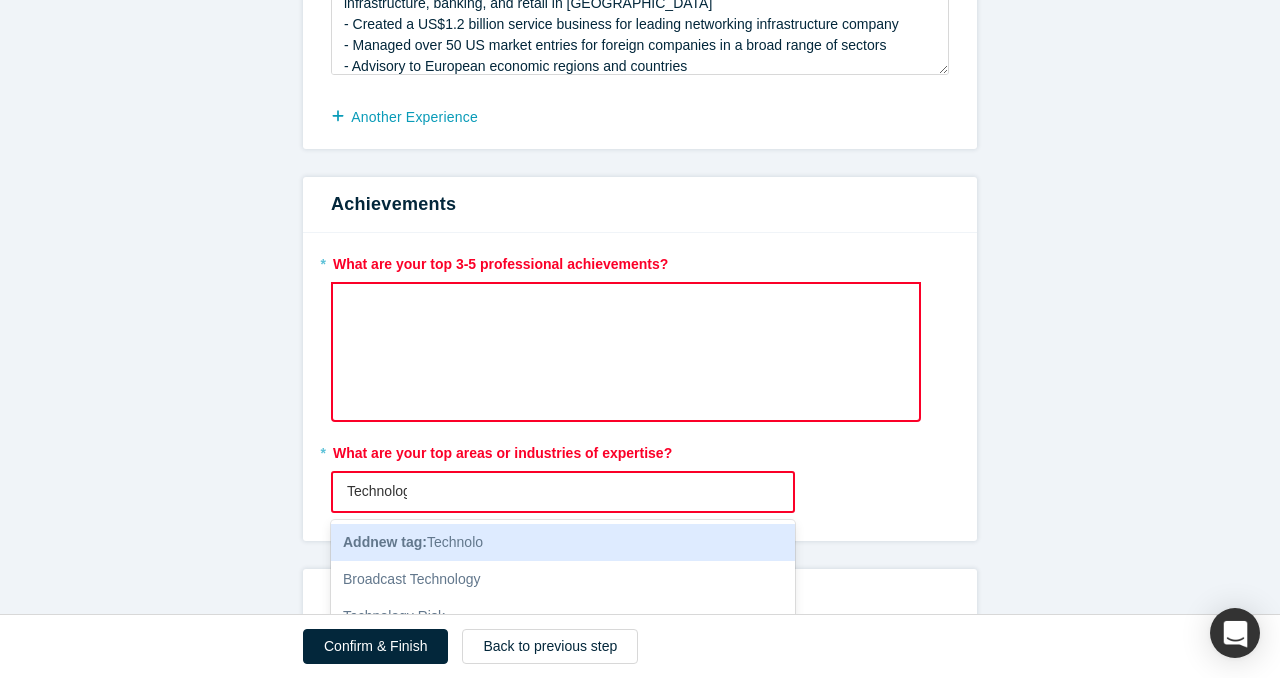 type on "Technology" 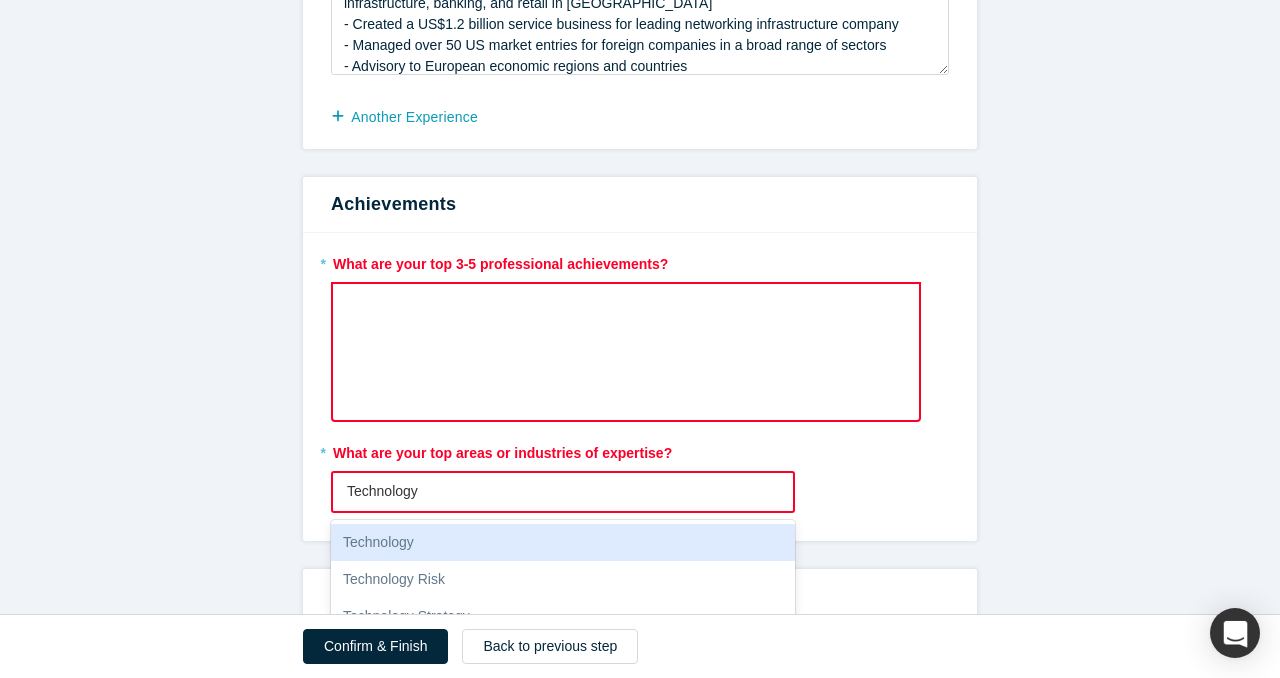 click on "Technology" at bounding box center (563, 542) 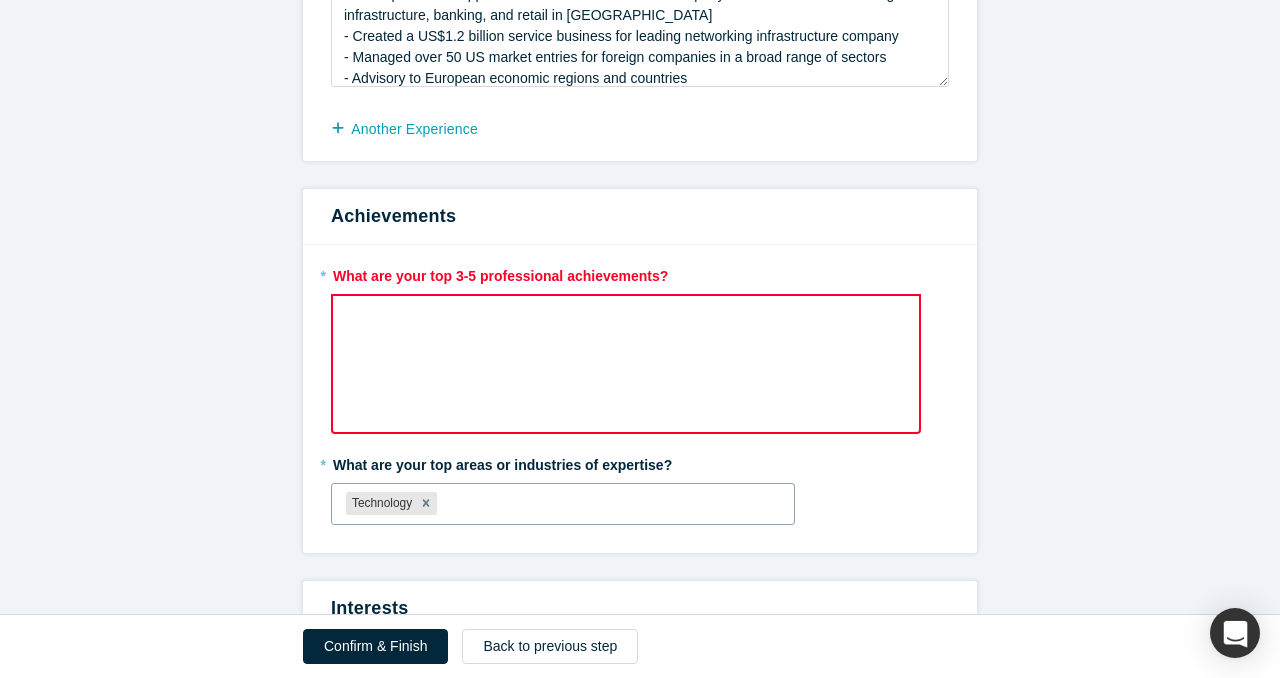scroll, scrollTop: 762, scrollLeft: 0, axis: vertical 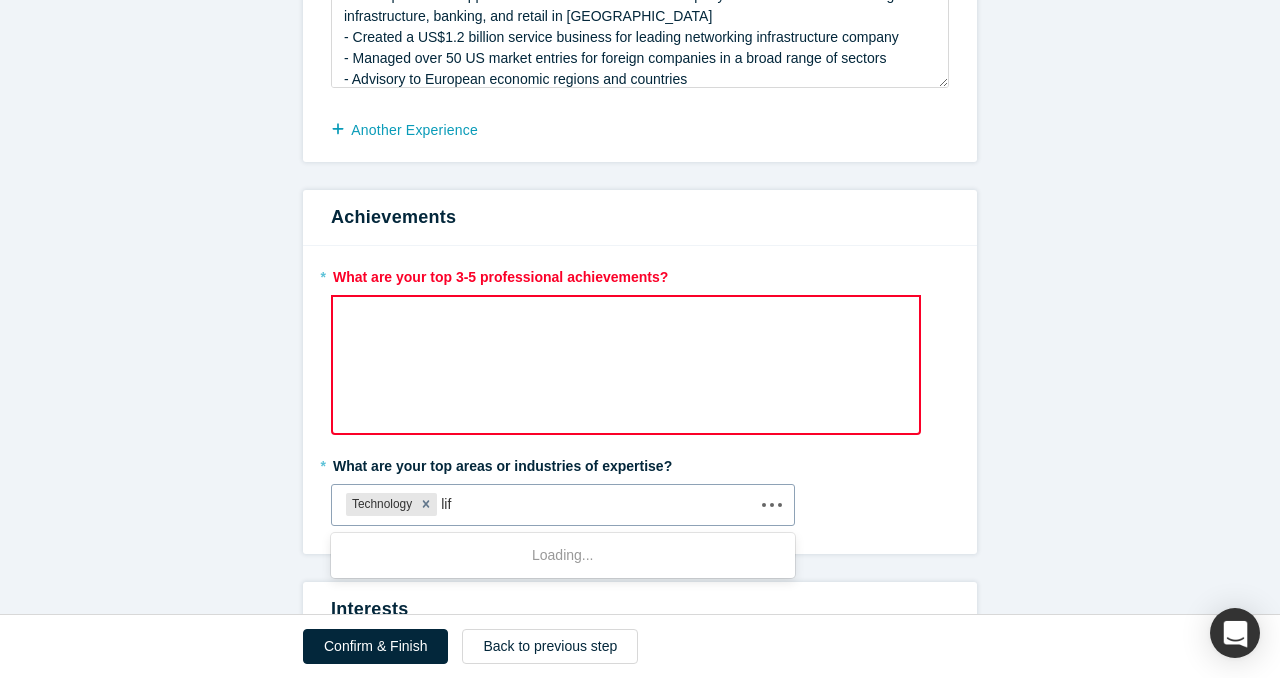 type on "life" 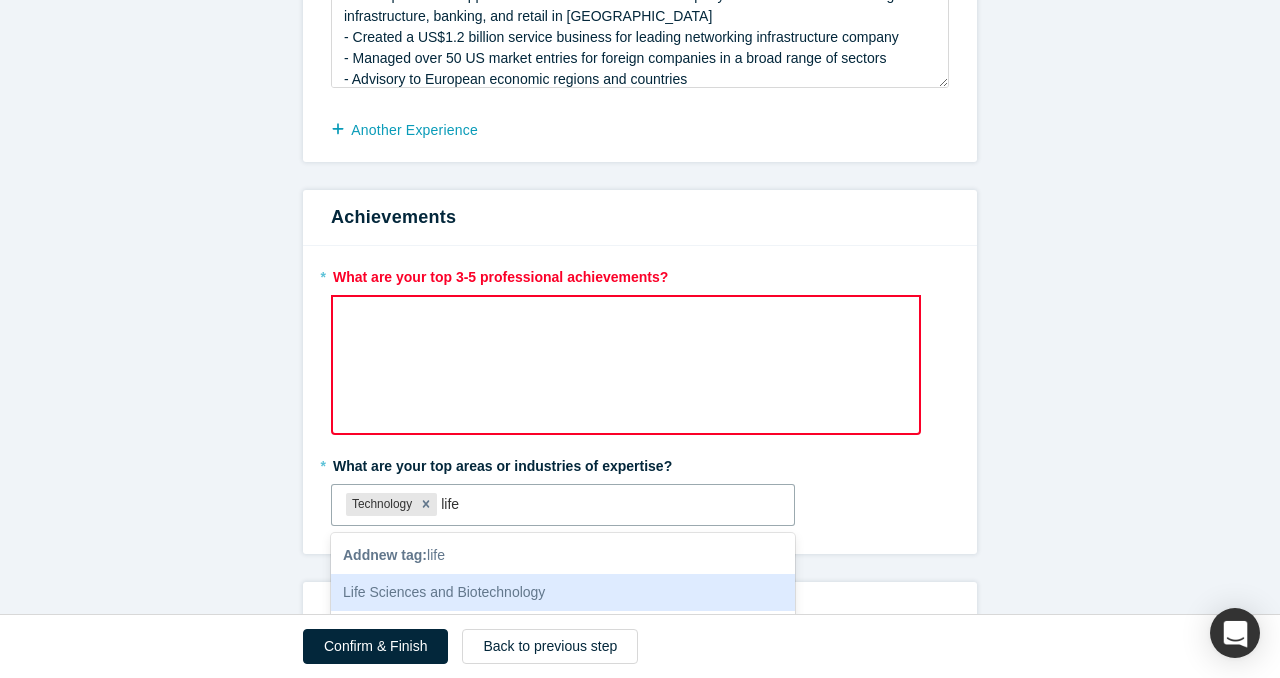 click on "Life Sciences and Biotechnology" at bounding box center [563, 592] 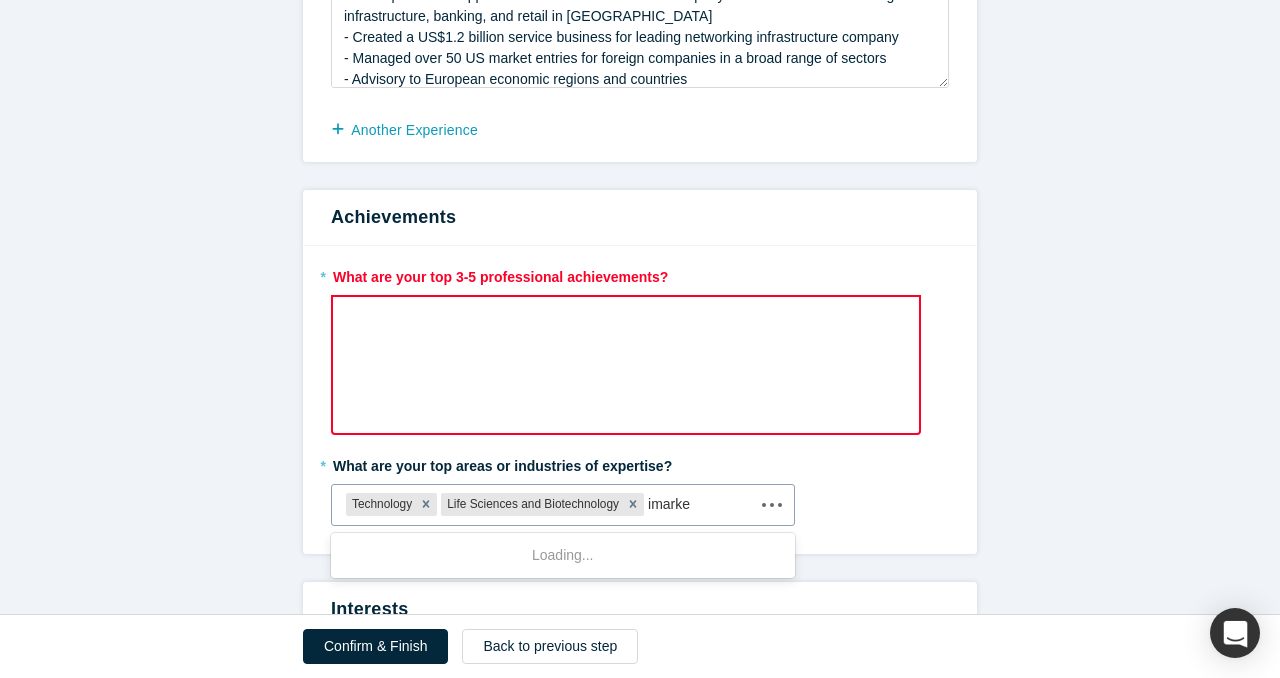 type on "imarket" 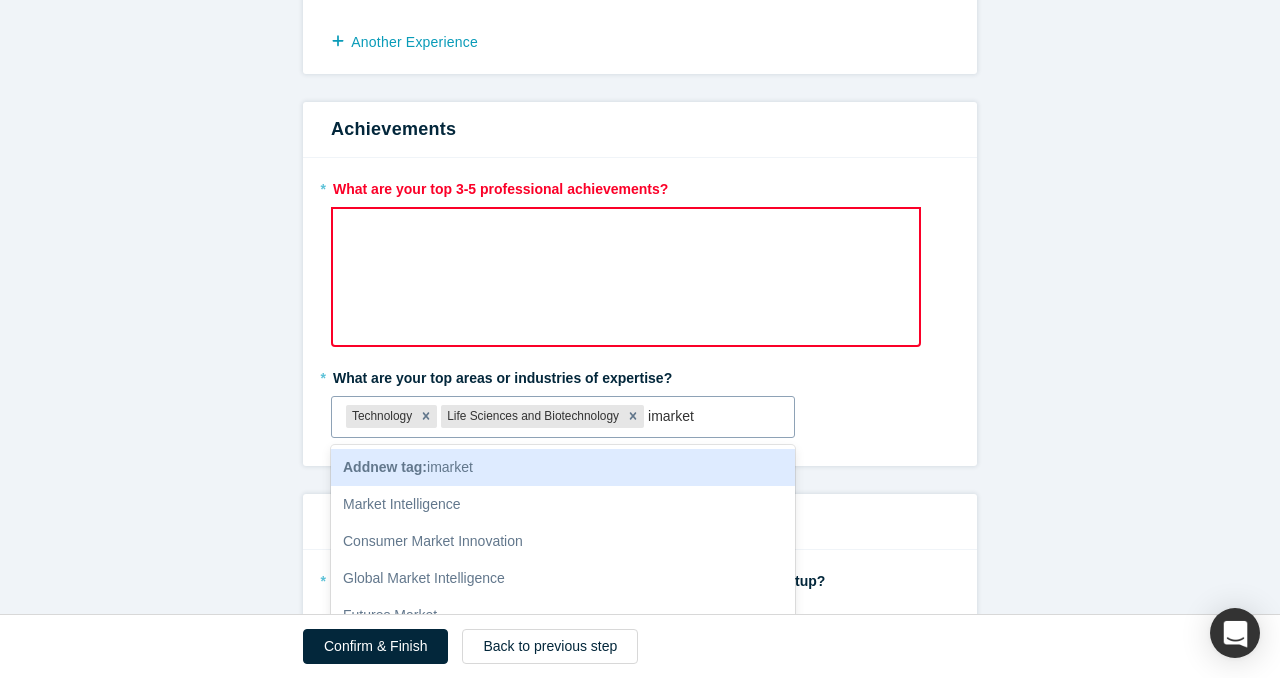 scroll, scrollTop: 891, scrollLeft: 0, axis: vertical 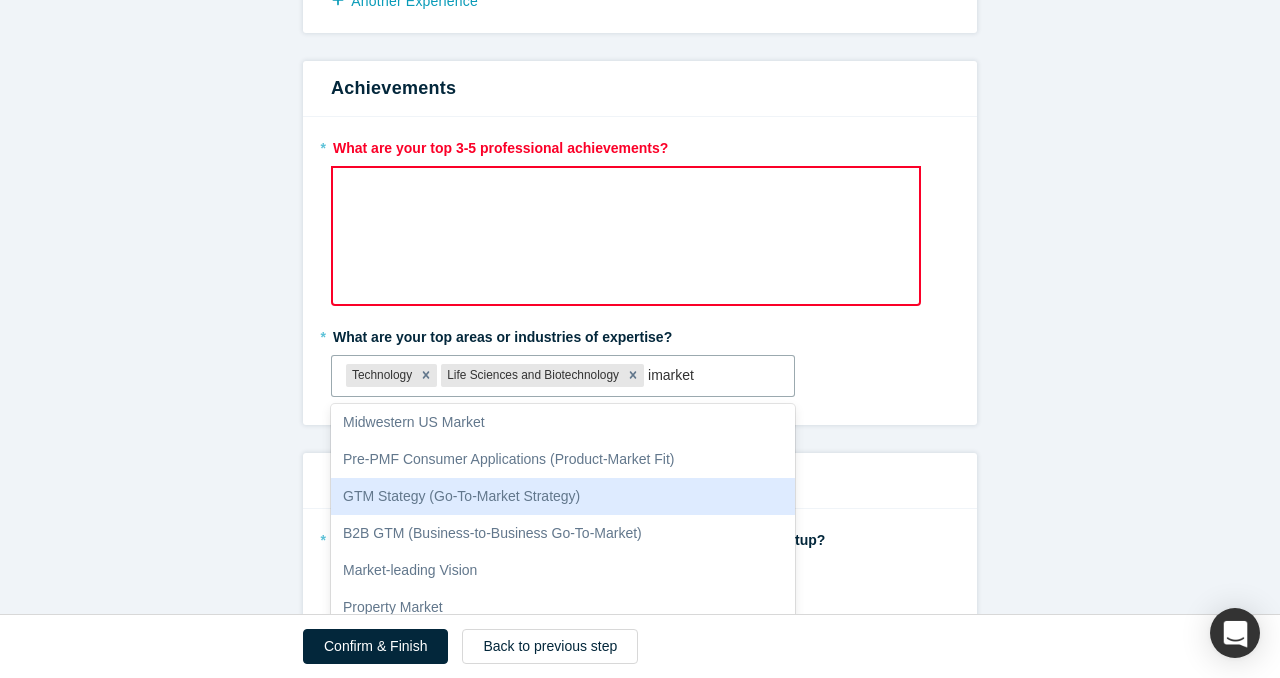 click on "GTM Stategy (Go-To-Market Strategy)" at bounding box center [563, 496] 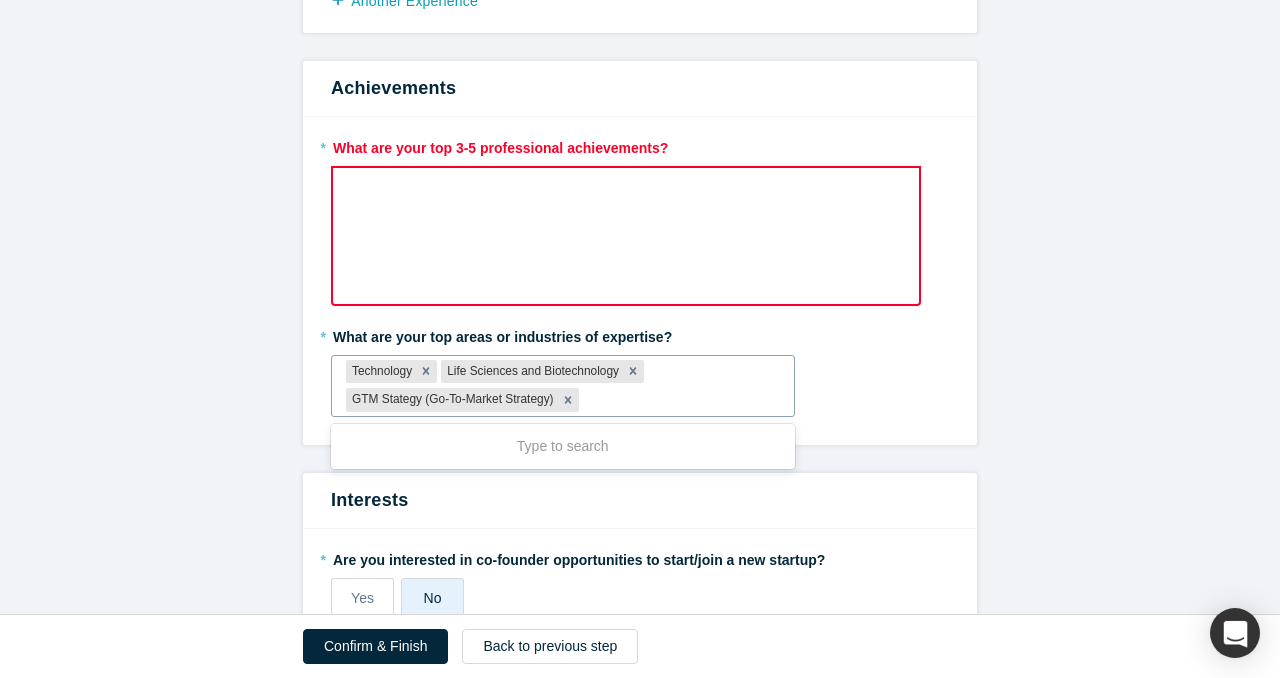 click on "Technology Life Sciences and Biotechnology GTM Stategy (Go-To-Market Strategy)" at bounding box center (563, 386) 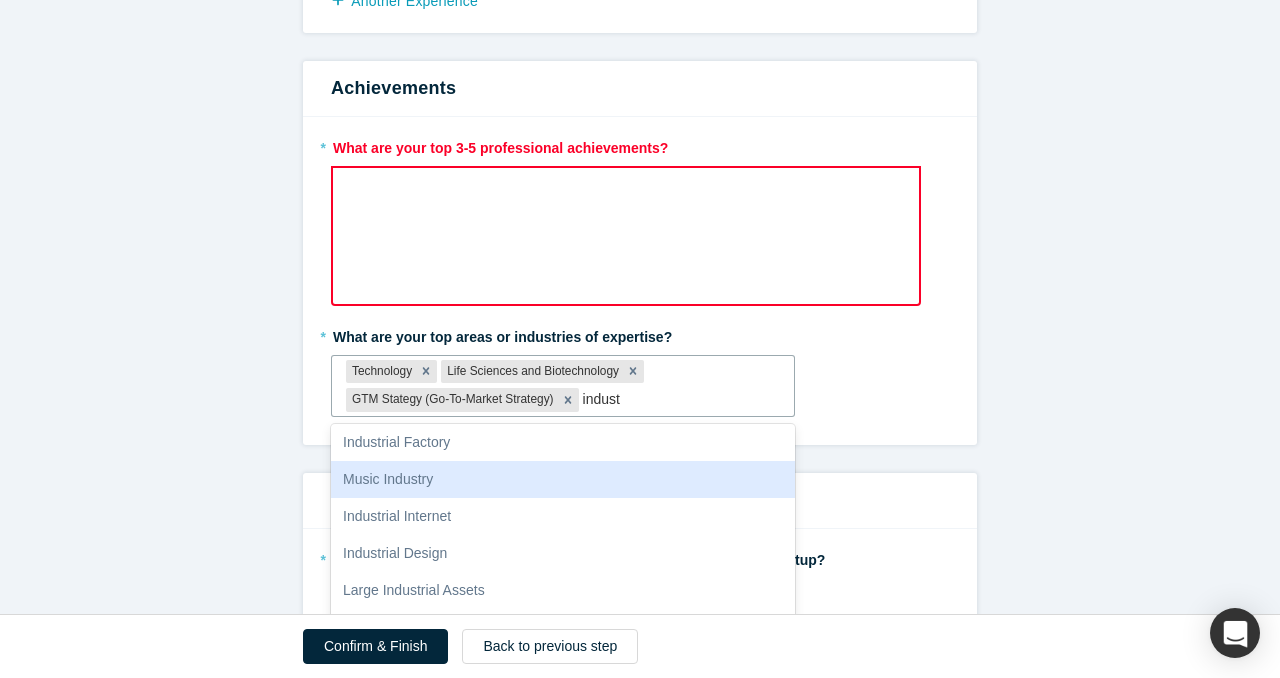 scroll, scrollTop: 0, scrollLeft: 0, axis: both 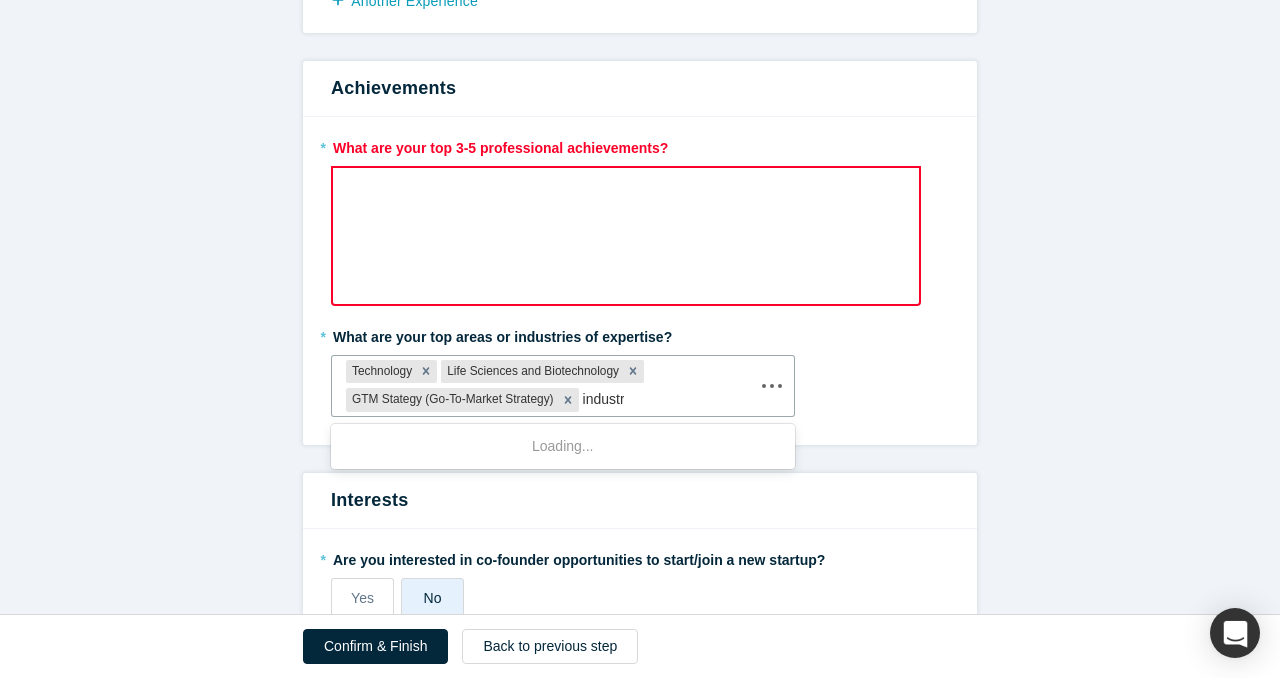 type on "industry" 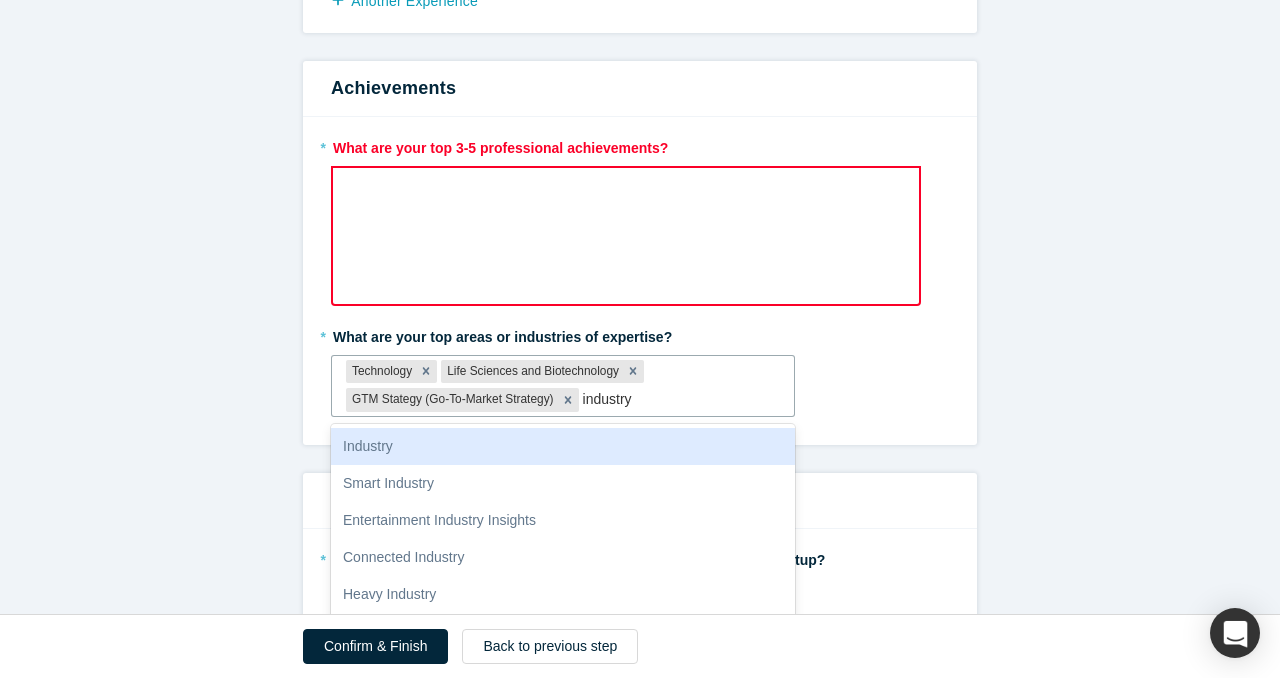 click on "Industry" at bounding box center (563, 446) 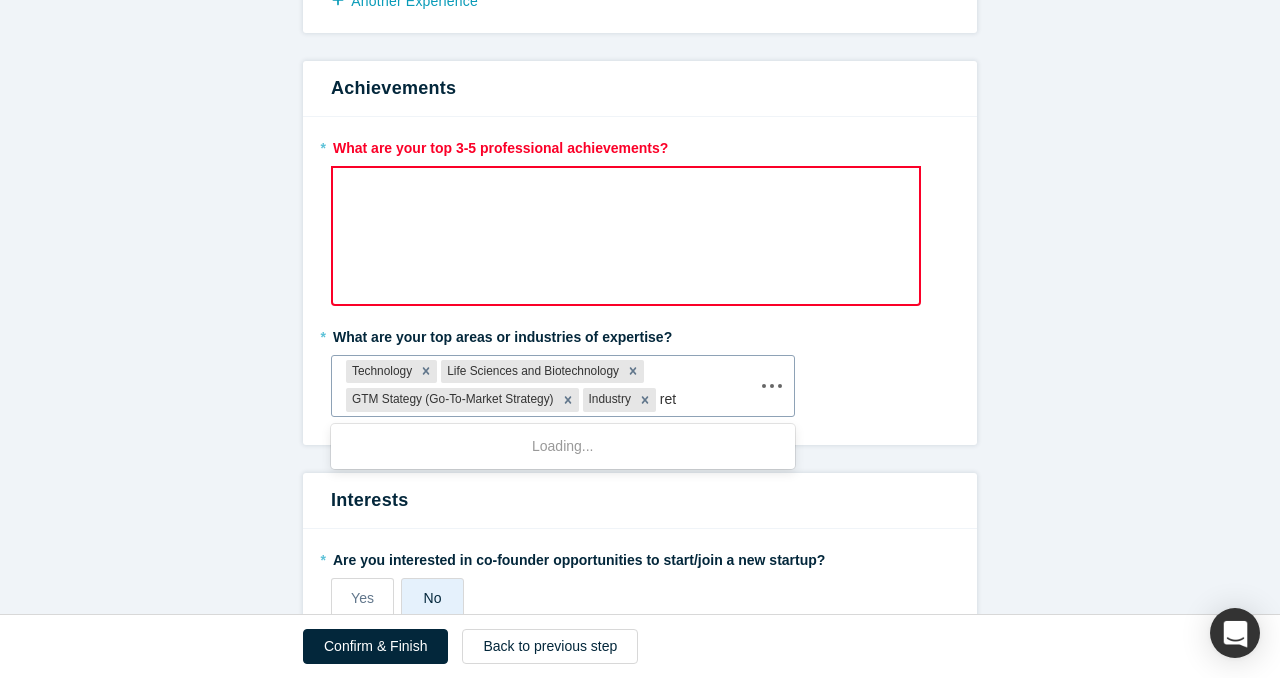 scroll, scrollTop: 0, scrollLeft: 0, axis: both 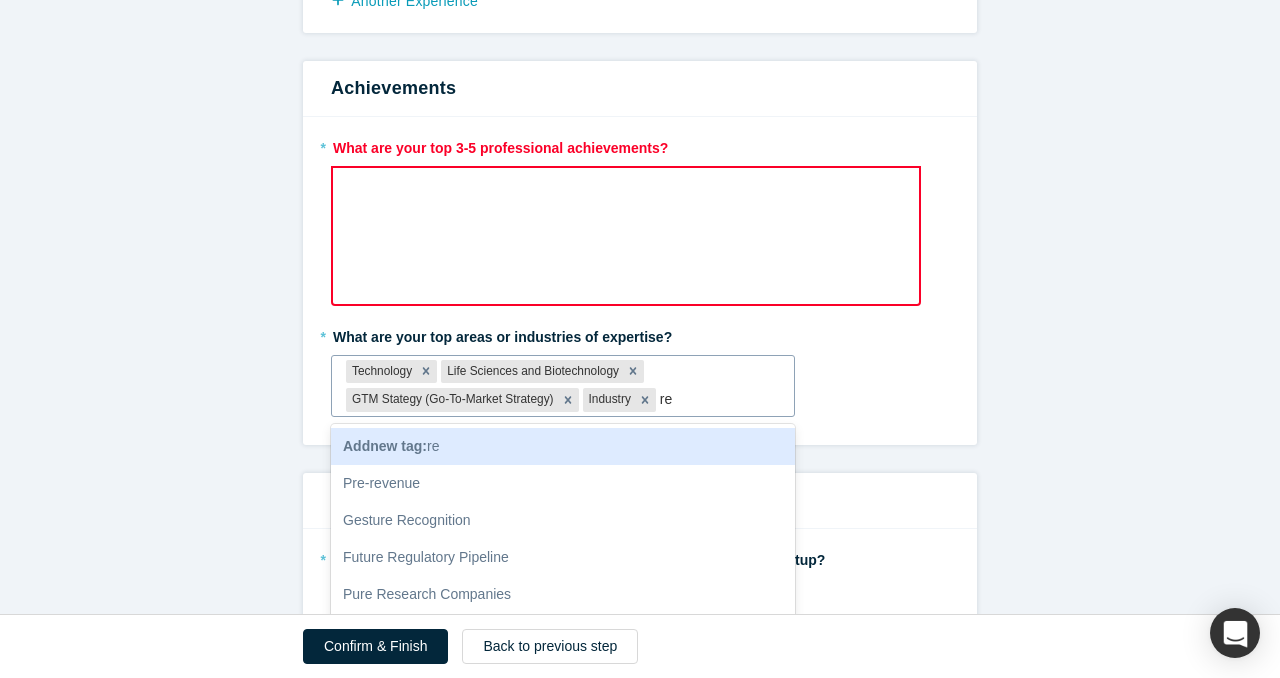 type on "r" 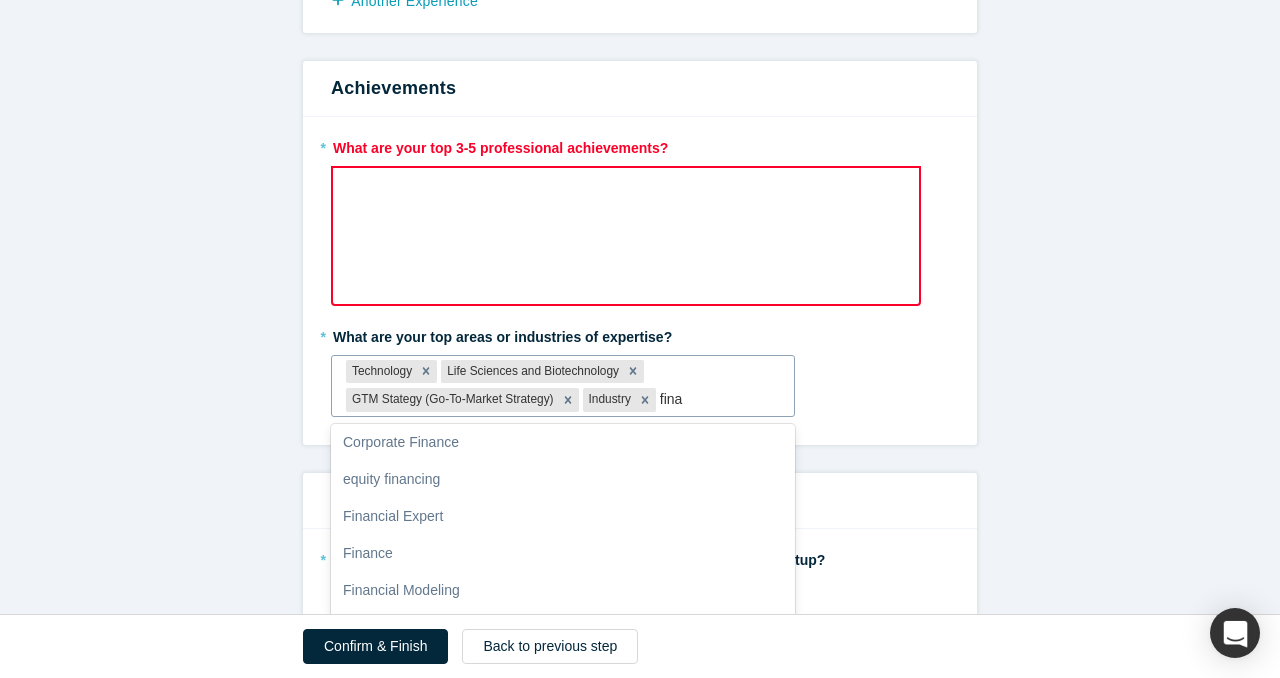 scroll, scrollTop: 0, scrollLeft: 0, axis: both 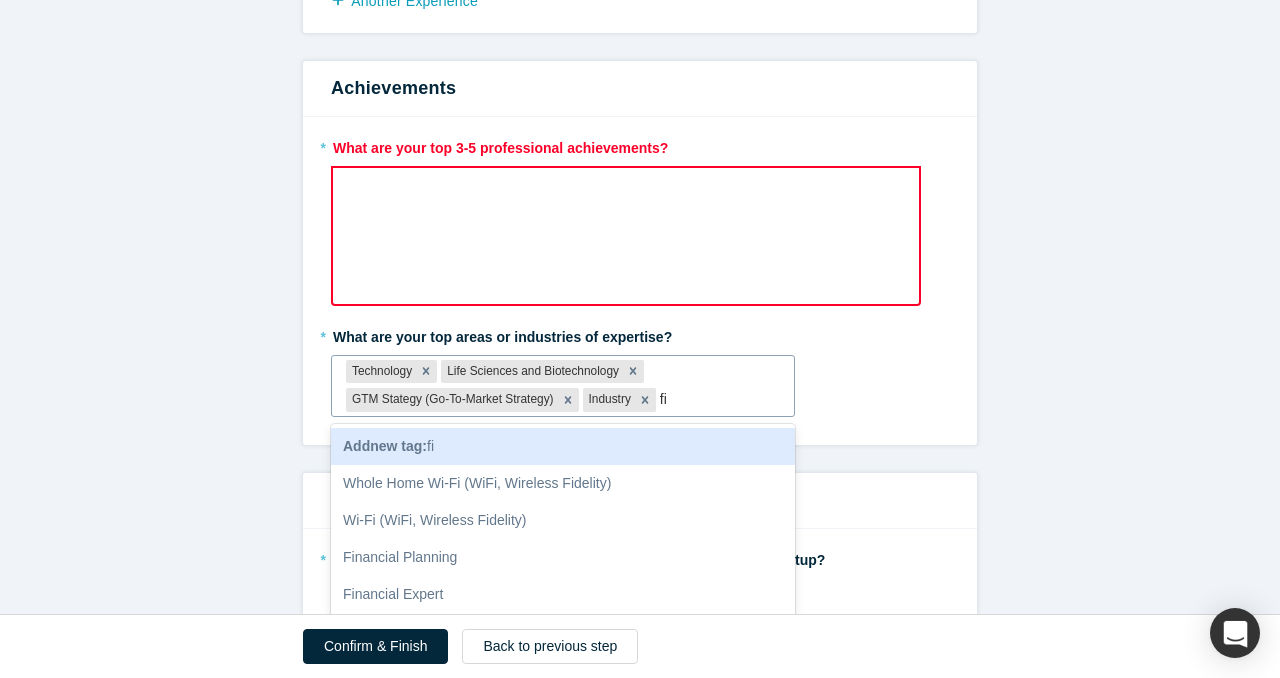 type on "f" 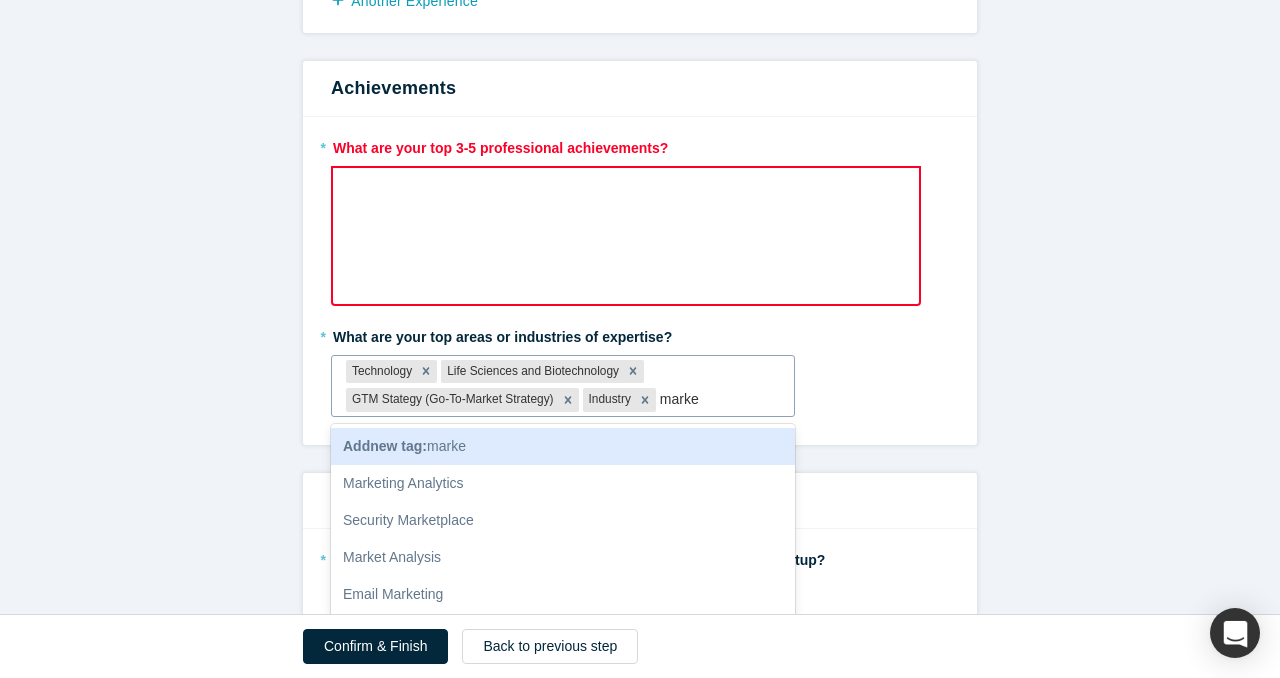 type on "market" 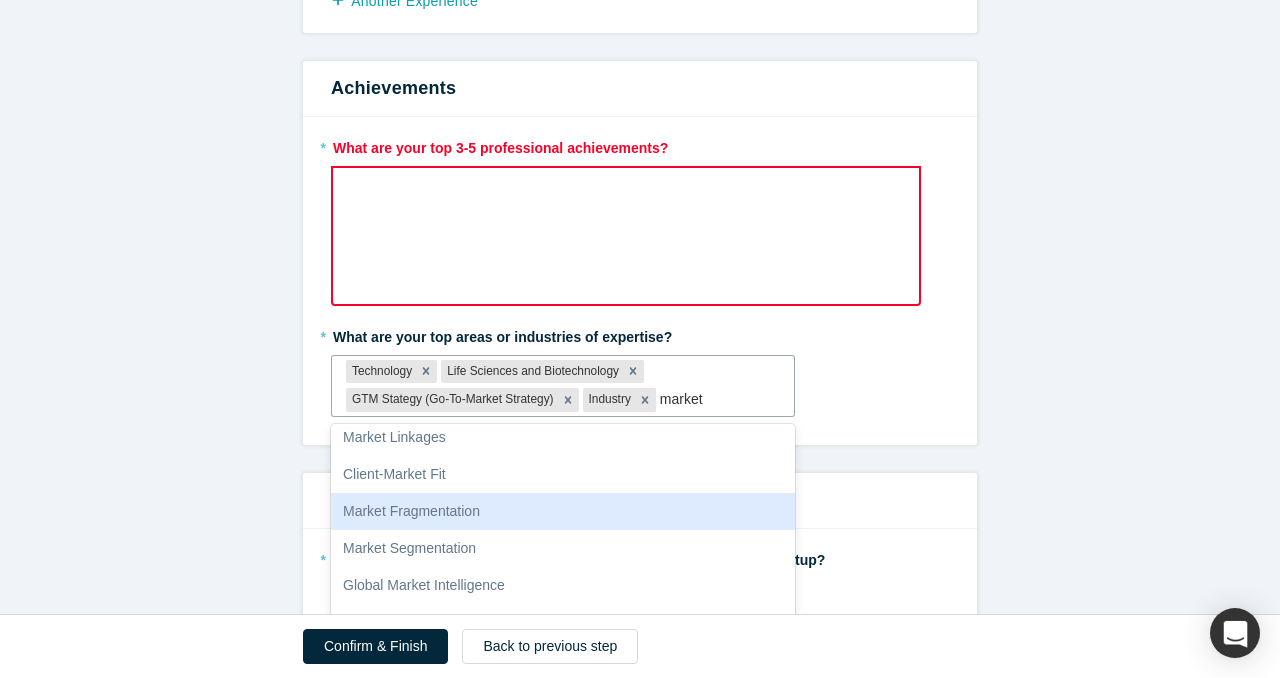 scroll, scrollTop: 454, scrollLeft: 0, axis: vertical 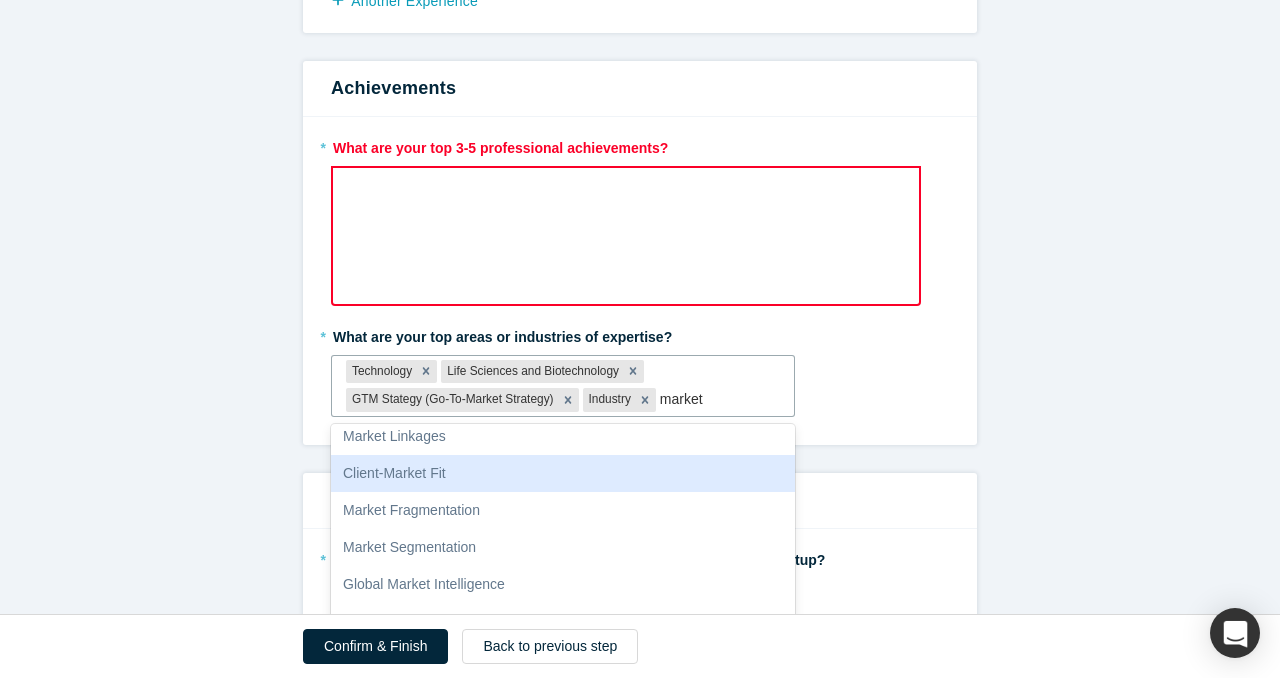 click on "Client-Market Fit" at bounding box center [563, 473] 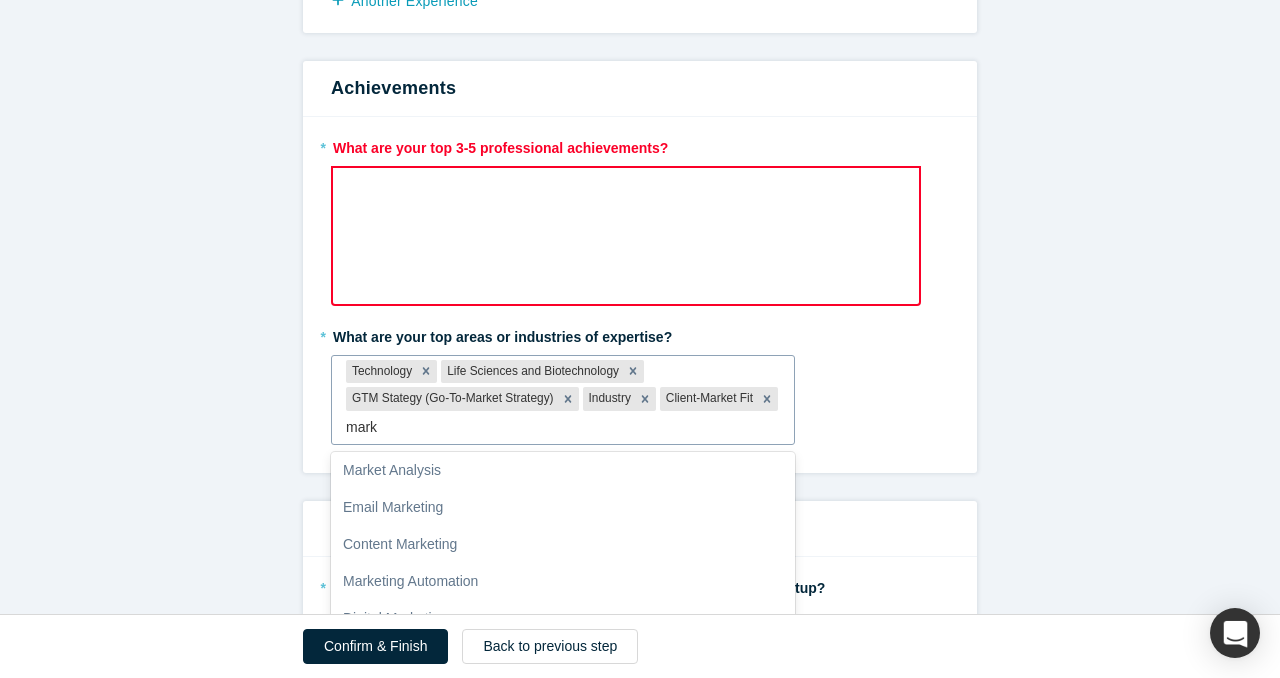 scroll, scrollTop: 0, scrollLeft: 0, axis: both 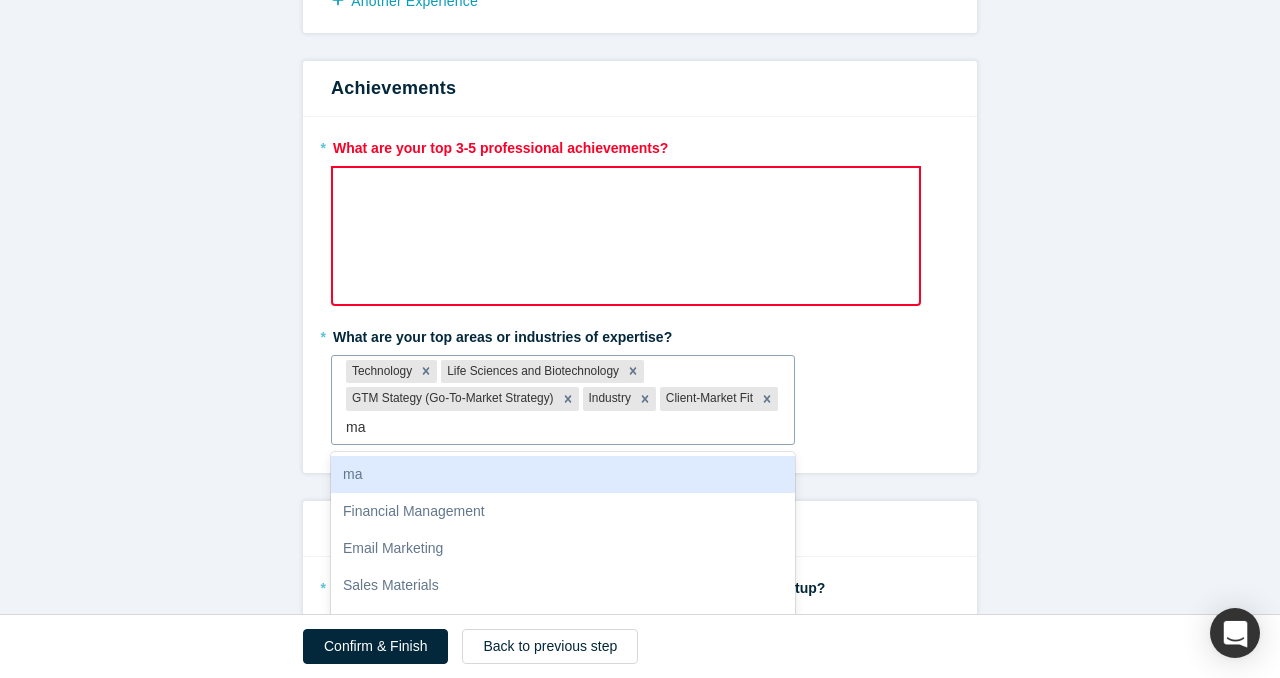 type on "m" 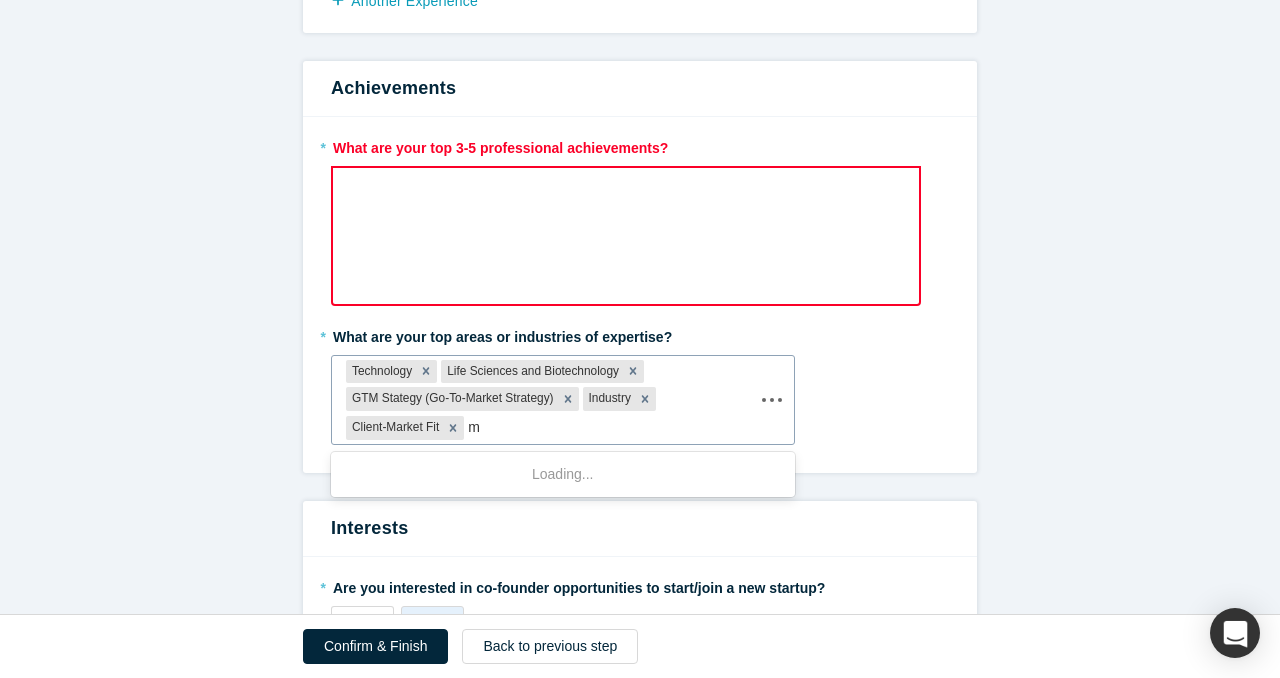 type 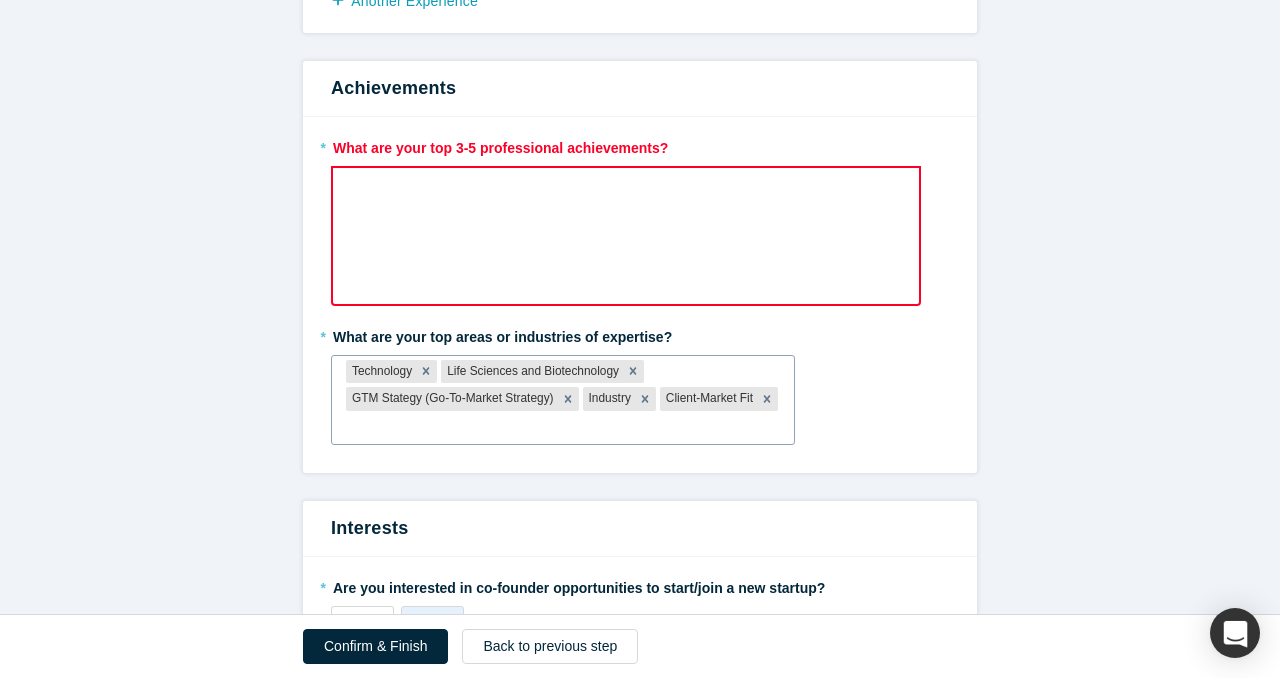 drag, startPoint x: 612, startPoint y: 400, endPoint x: 675, endPoint y: 370, distance: 69.77822 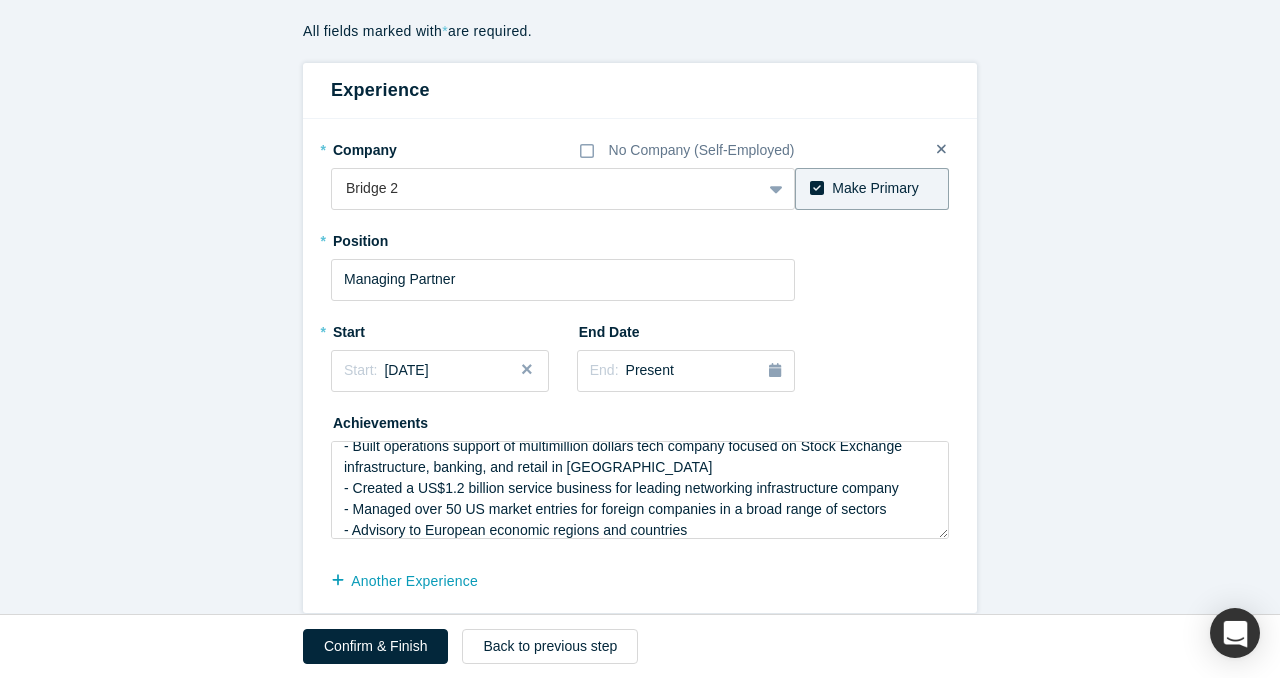 scroll, scrollTop: 304, scrollLeft: 0, axis: vertical 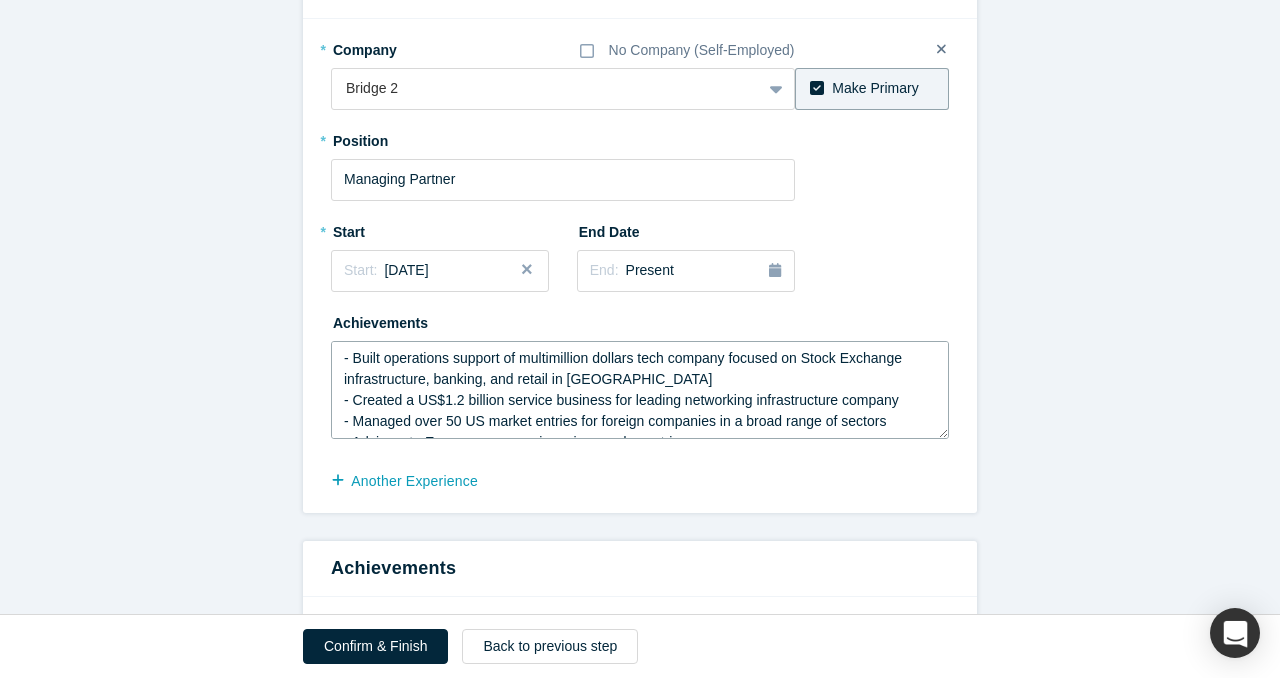 drag, startPoint x: 696, startPoint y: 407, endPoint x: 382, endPoint y: 313, distance: 327.76822 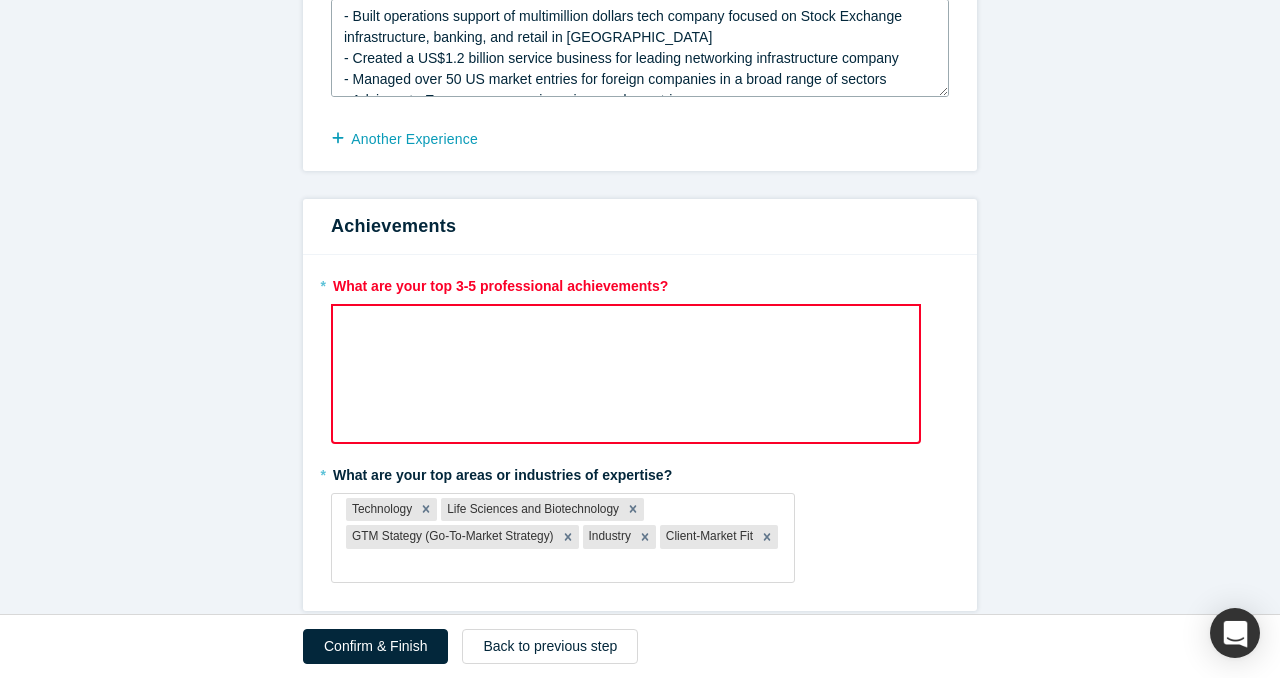 scroll, scrollTop: 778, scrollLeft: 0, axis: vertical 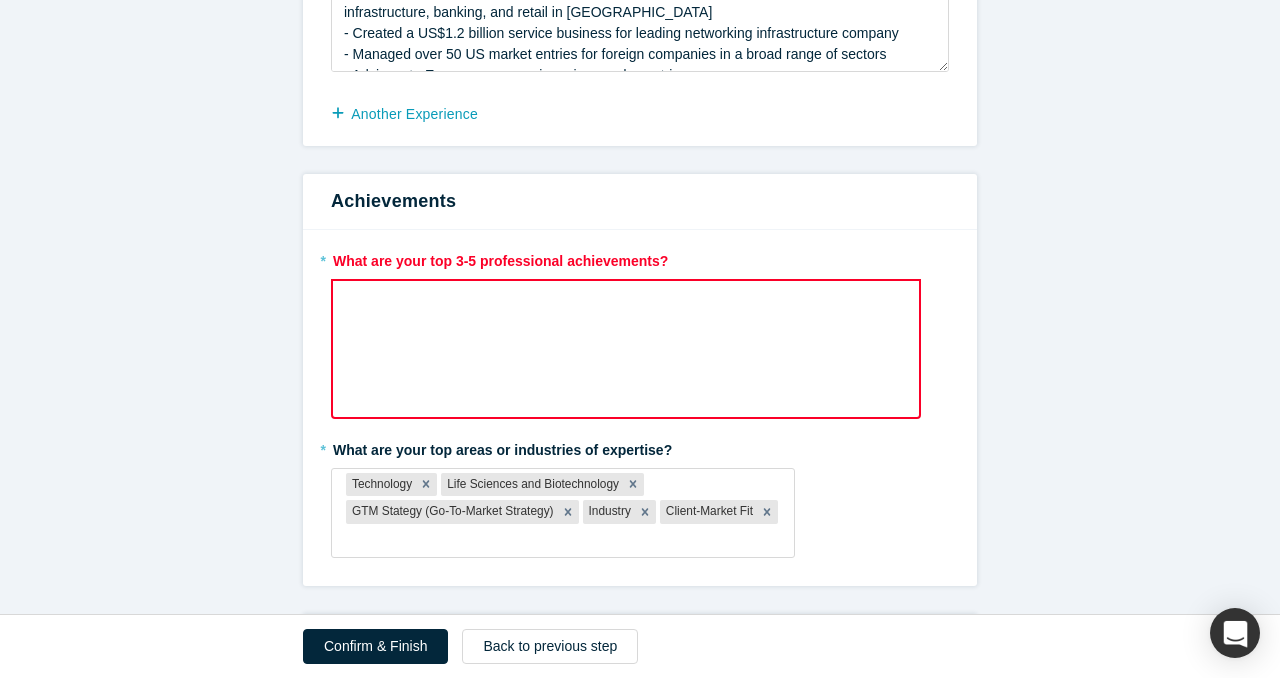 click at bounding box center [626, 303] 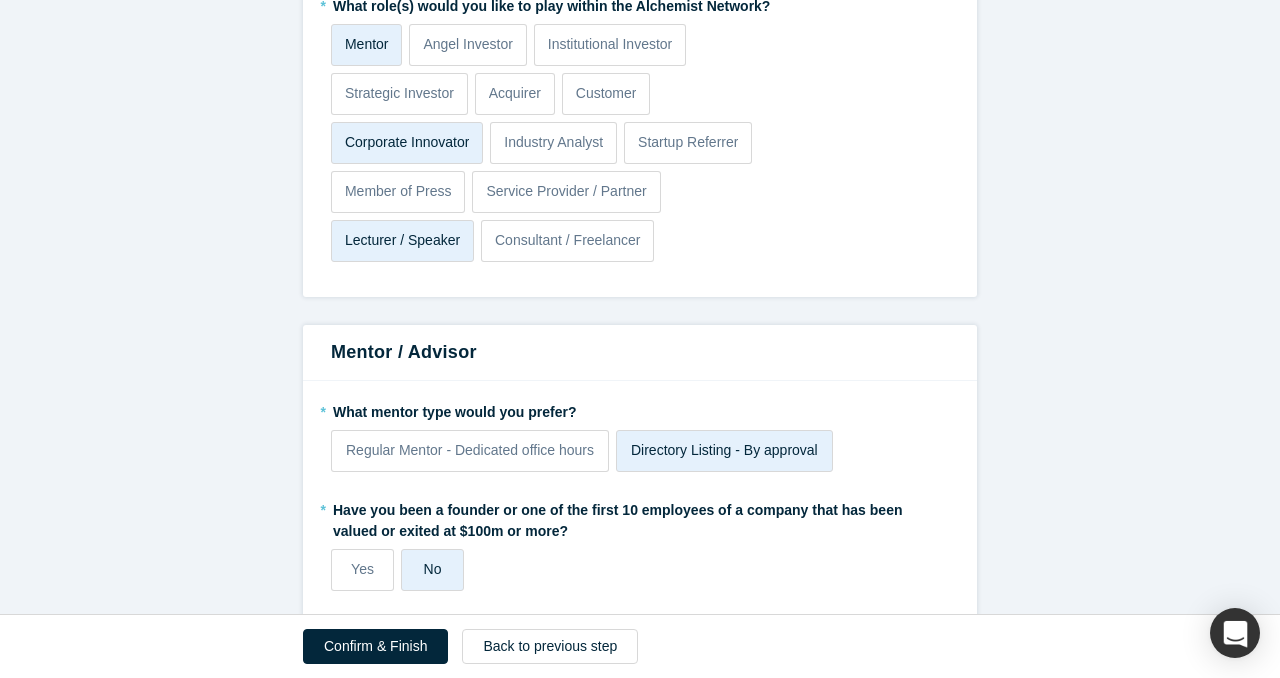 scroll, scrollTop: 1513, scrollLeft: 0, axis: vertical 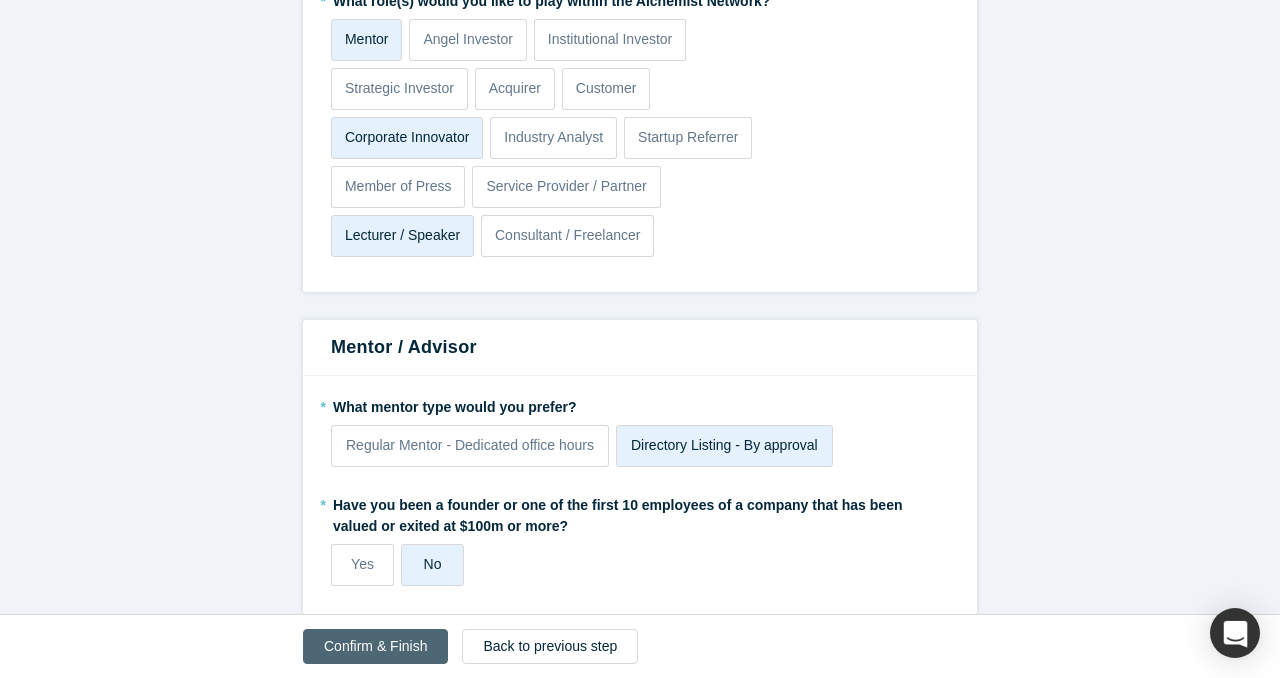 click on "Confirm & Finish" at bounding box center [375, 646] 